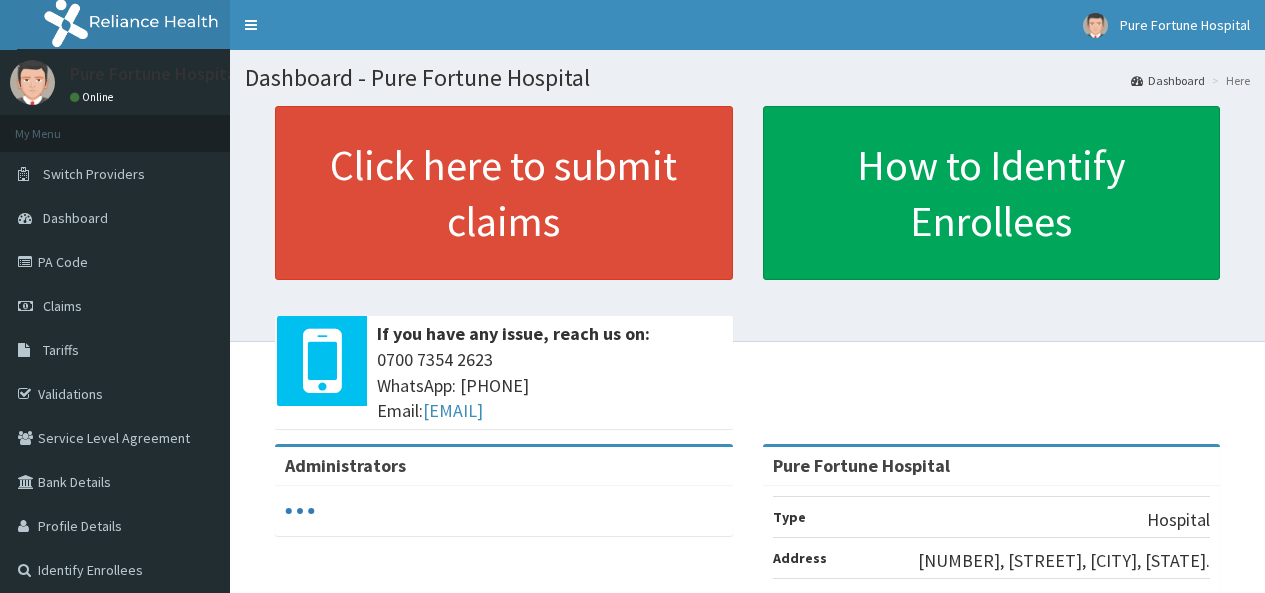 scroll, scrollTop: 0, scrollLeft: 0, axis: both 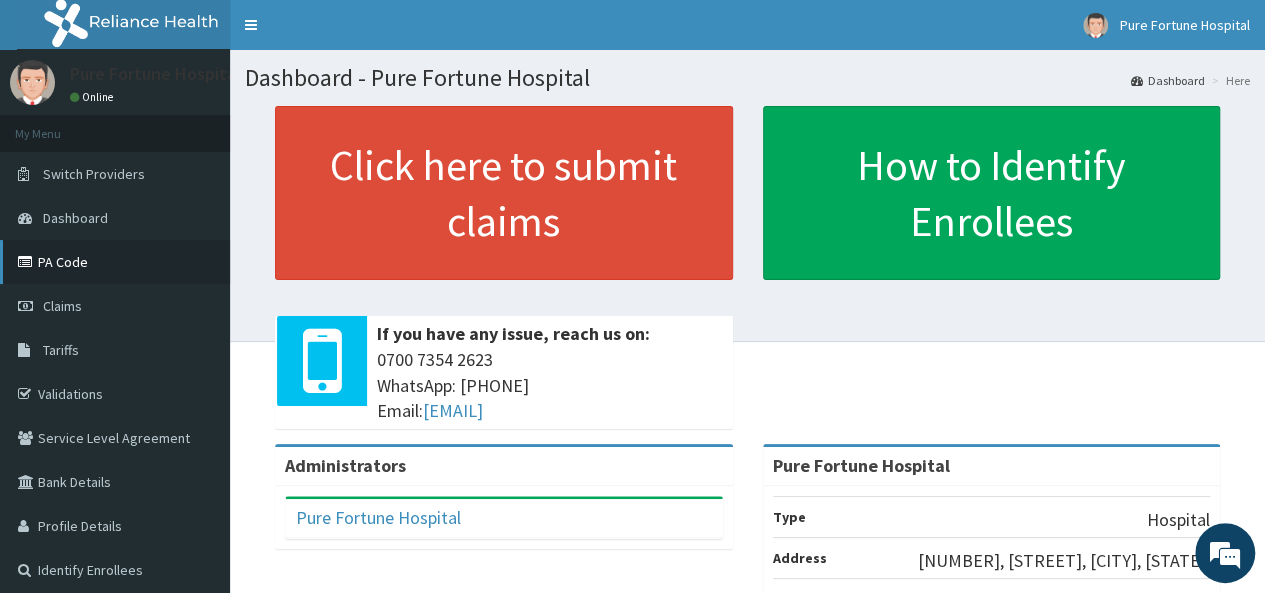 click on "PA Code" at bounding box center (115, 262) 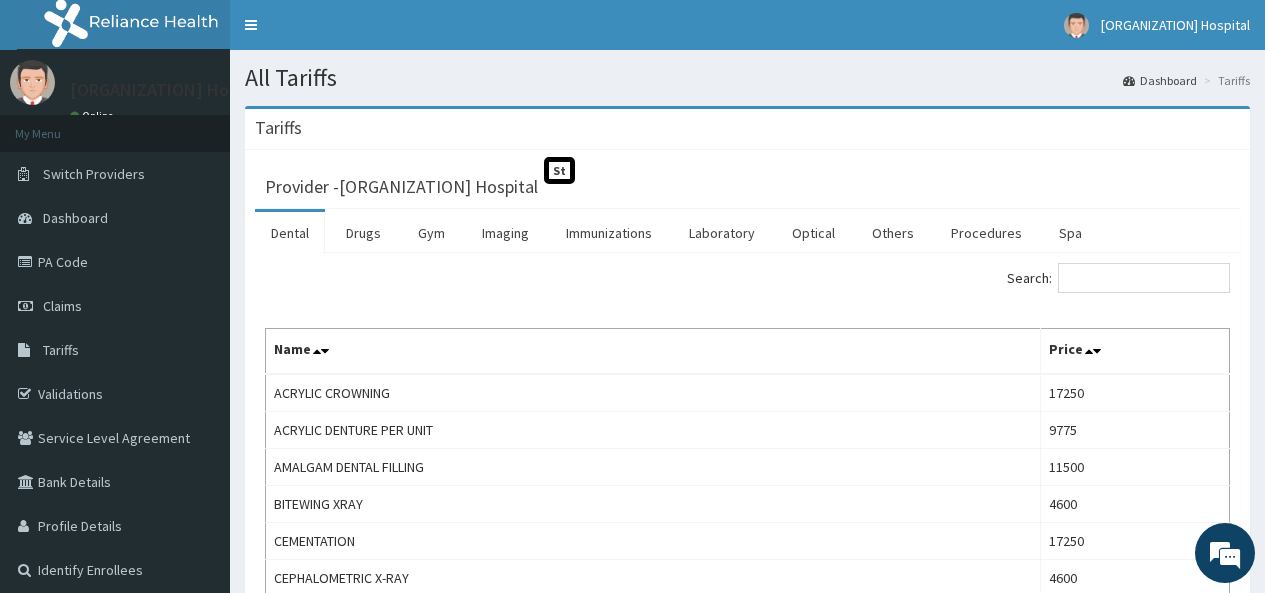scroll, scrollTop: 0, scrollLeft: 0, axis: both 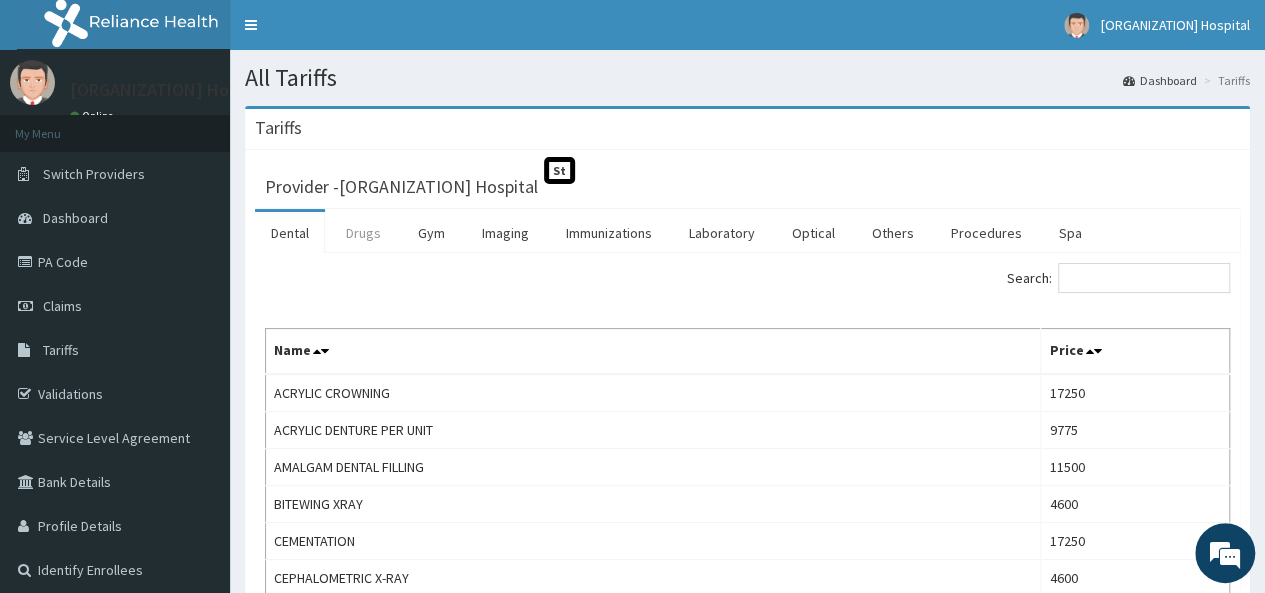 click on "Drugs" at bounding box center (363, 233) 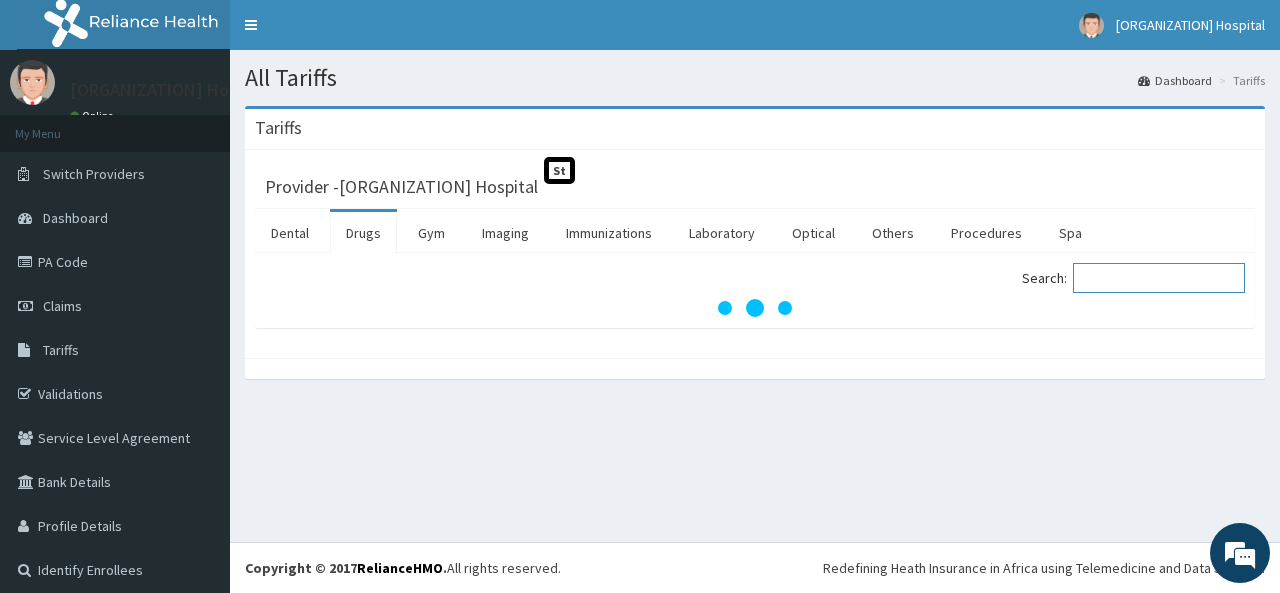 click on "Search:" at bounding box center (1159, 278) 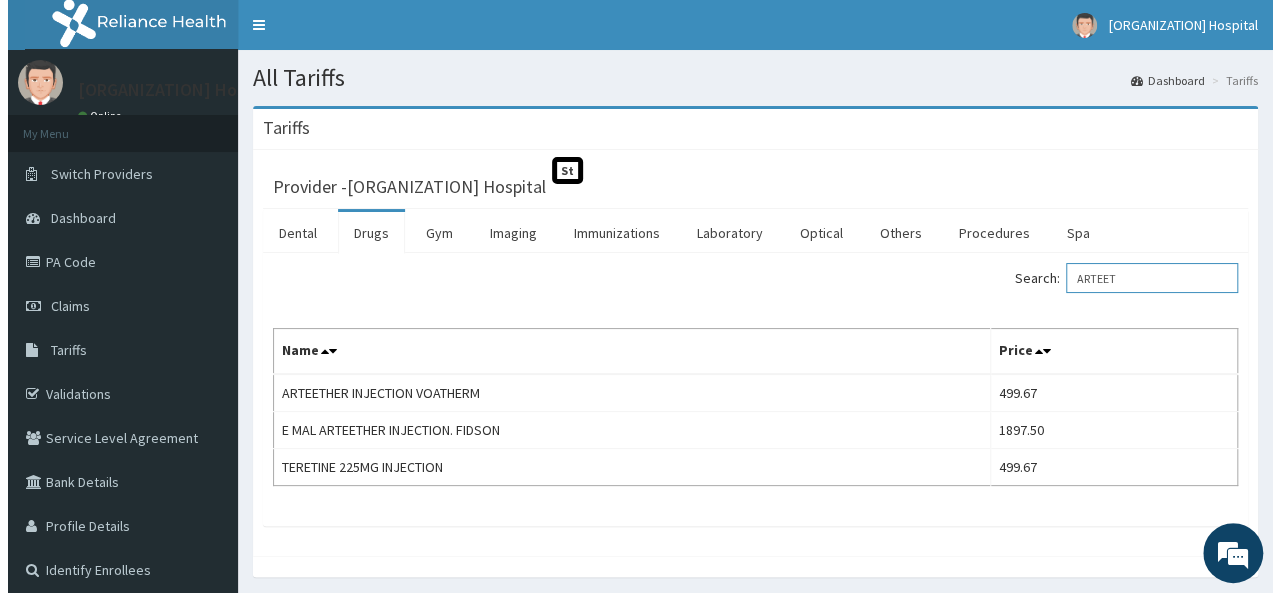 scroll, scrollTop: 0, scrollLeft: 0, axis: both 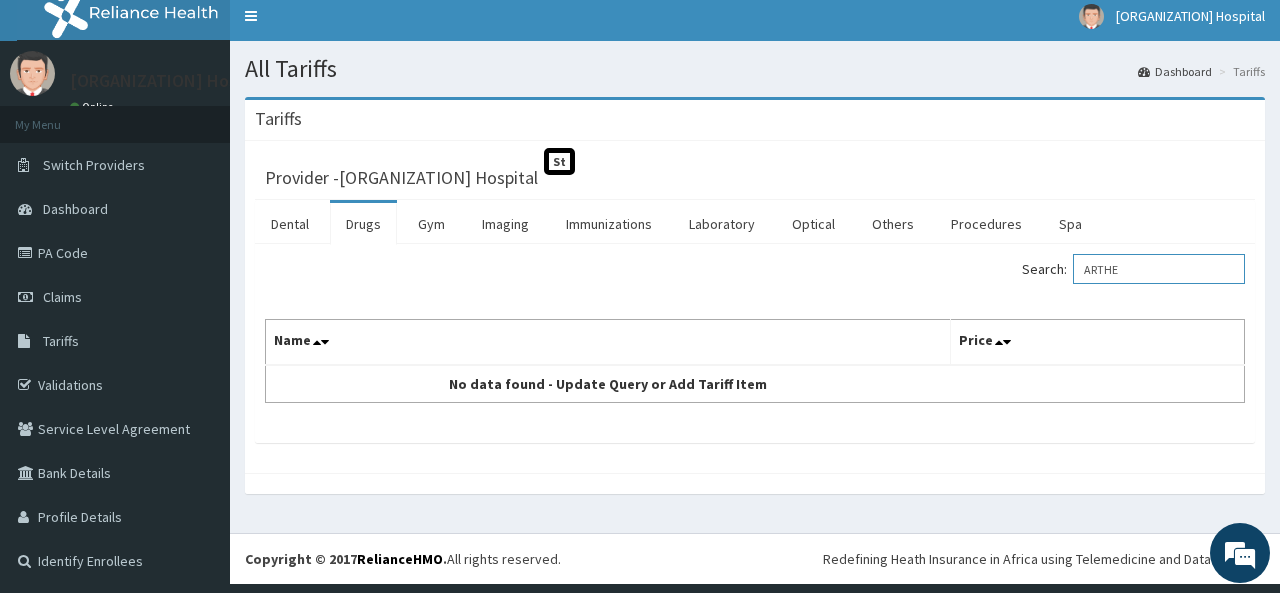 type on "ARTHE" 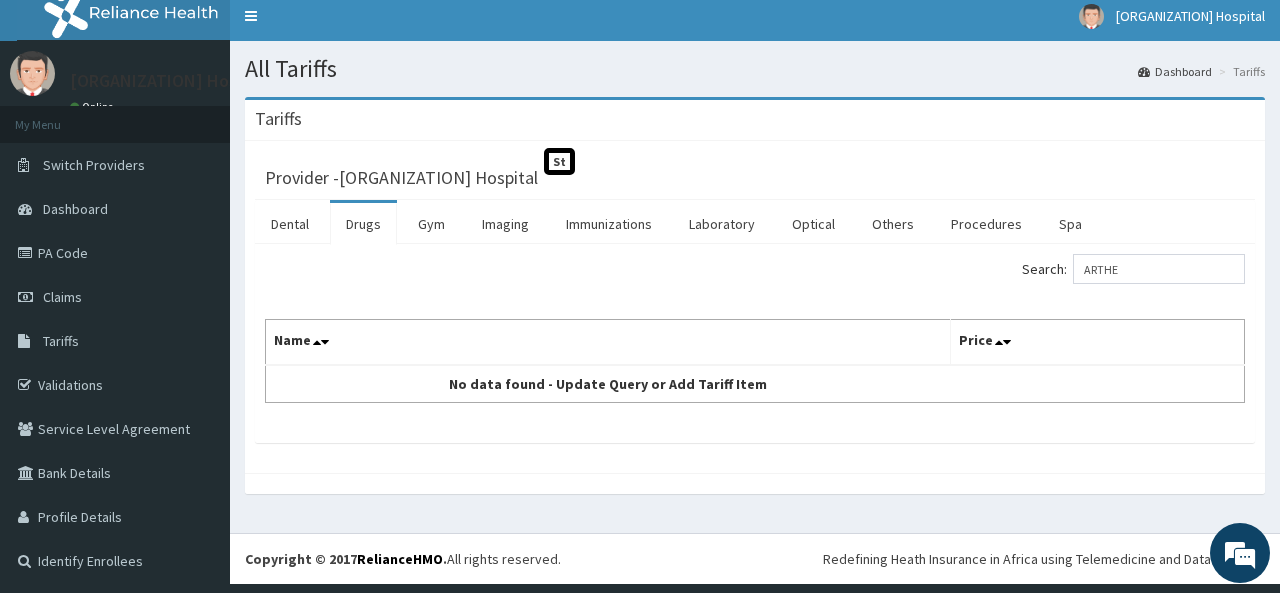 click on "Drugs" at bounding box center (363, 224) 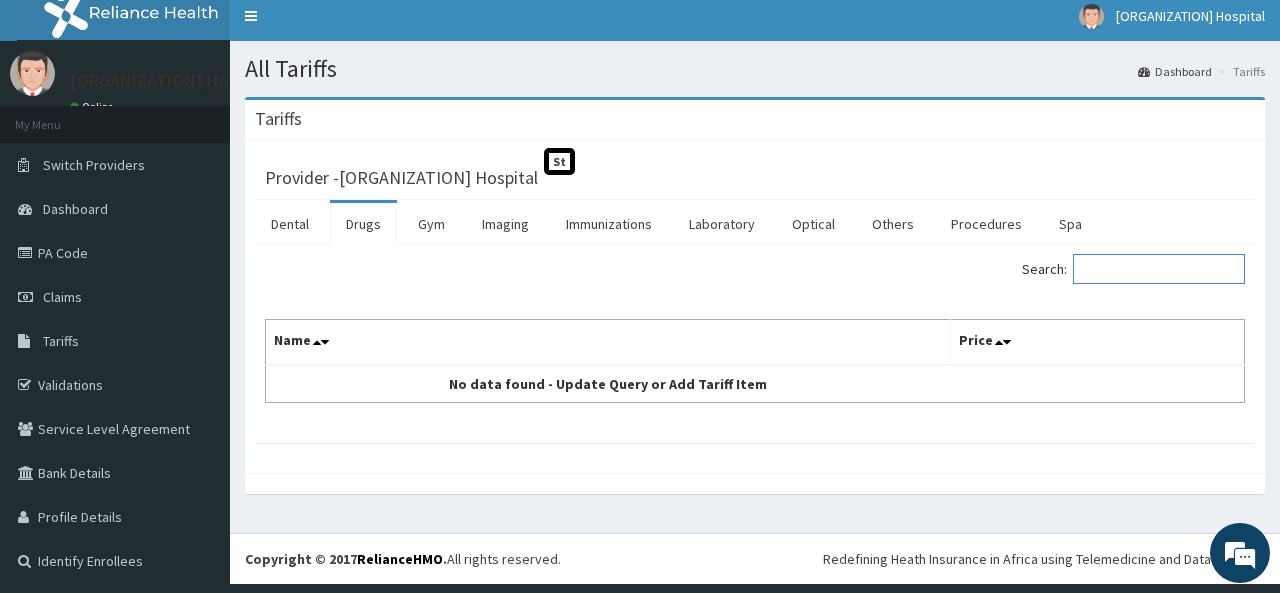 click on "Search:" at bounding box center [1159, 269] 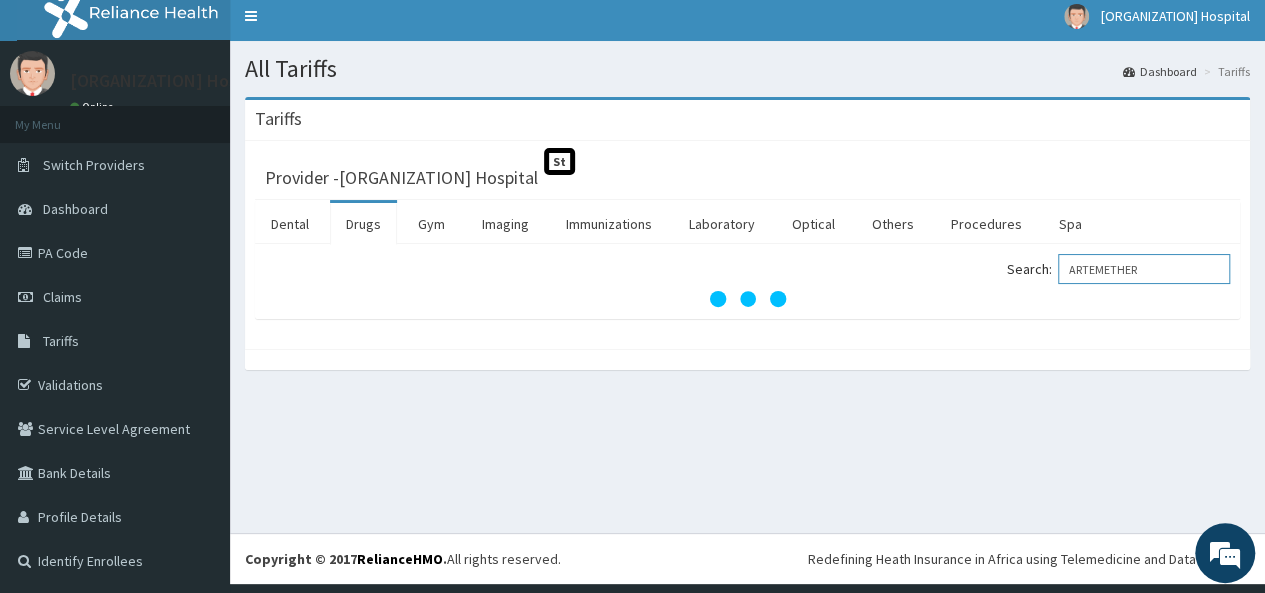 scroll, scrollTop: 0, scrollLeft: 0, axis: both 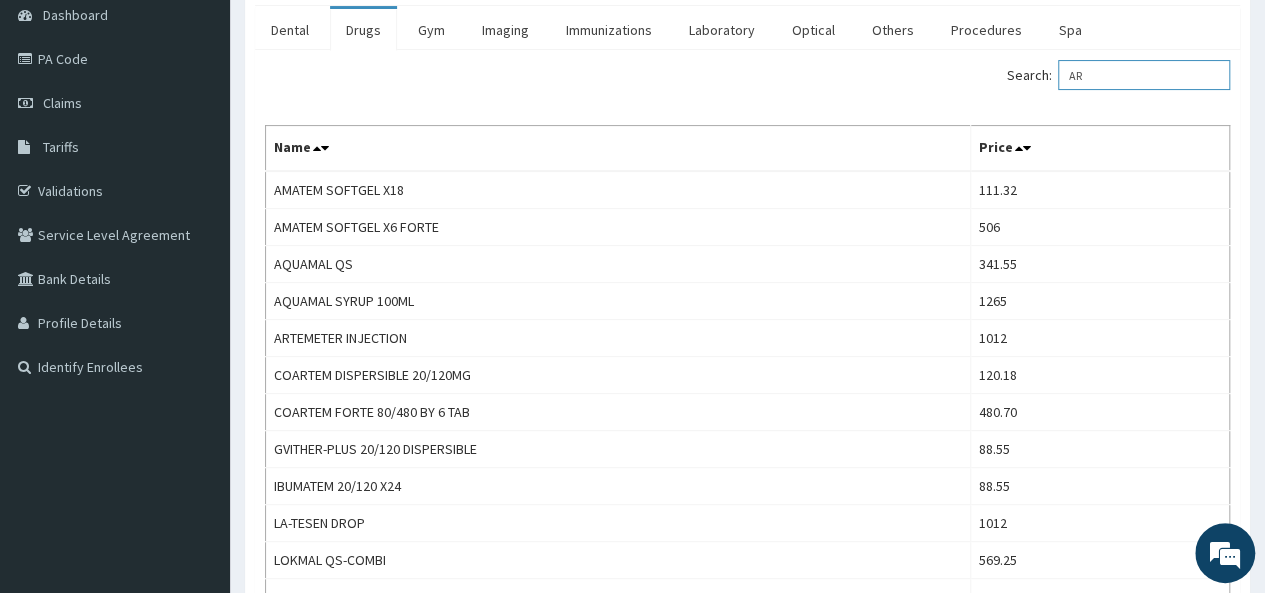 type on "A" 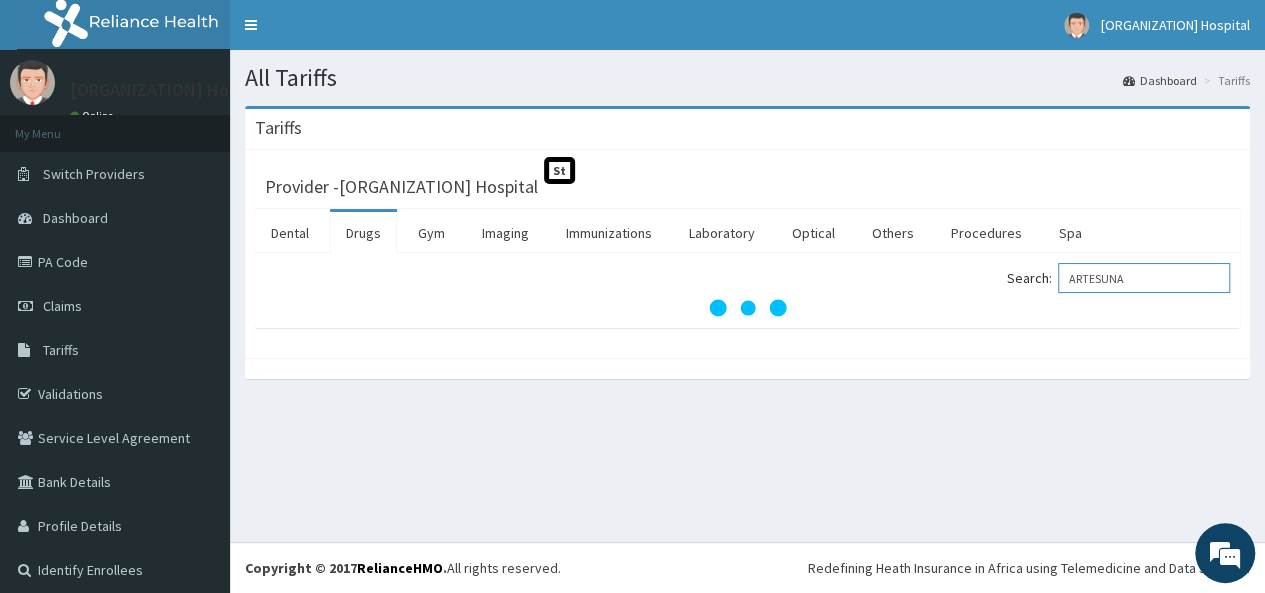 scroll, scrollTop: 0, scrollLeft: 0, axis: both 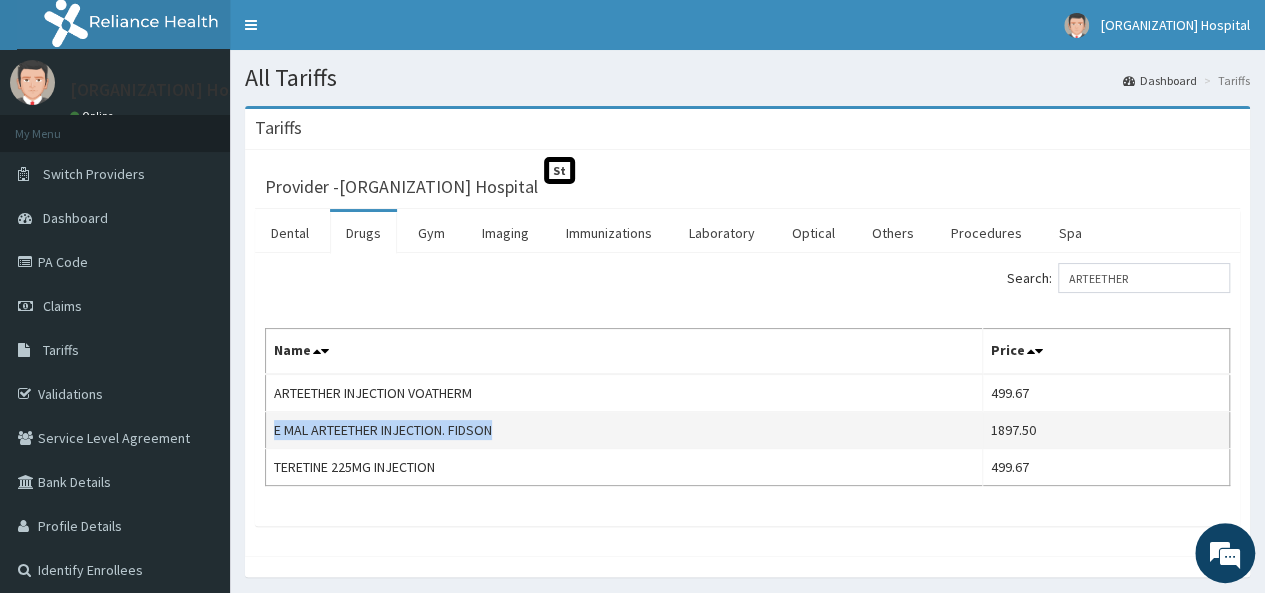 drag, startPoint x: 504, startPoint y: 427, endPoint x: 274, endPoint y: 428, distance: 230.00217 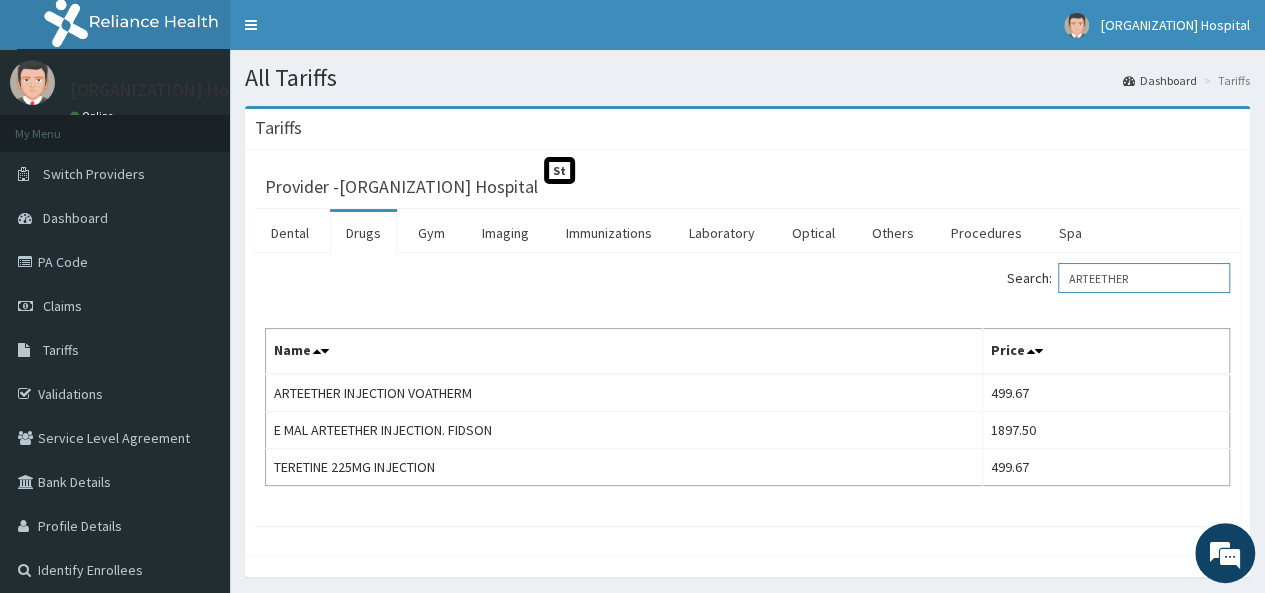 click on "ARTEETHER" at bounding box center (1144, 278) 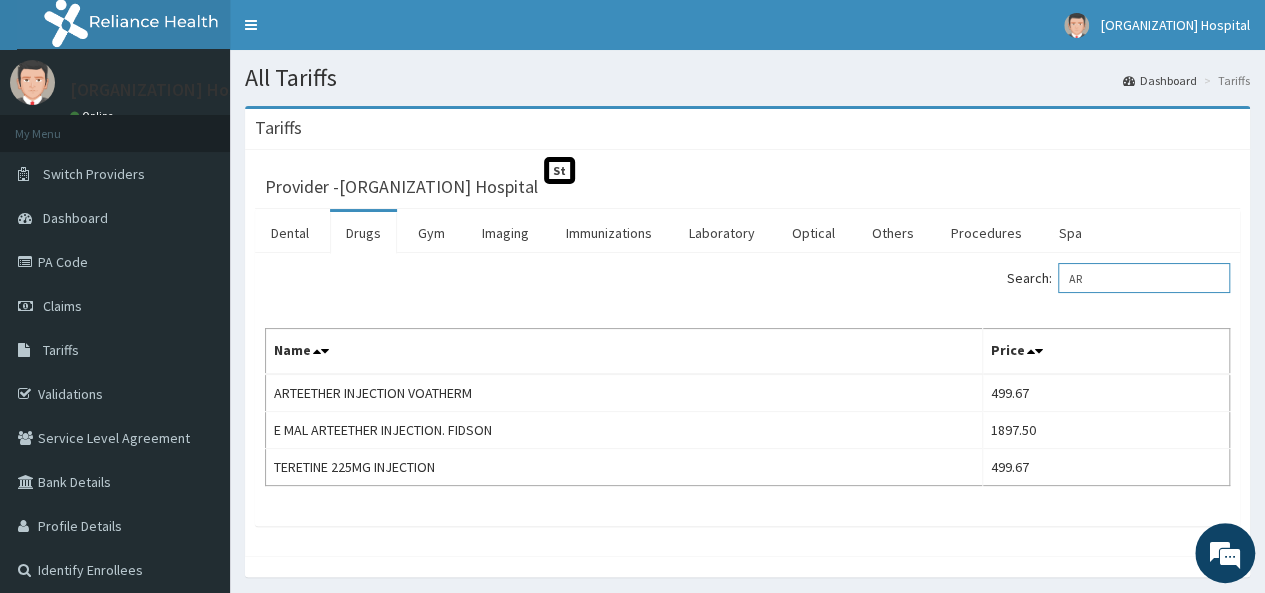type on "A" 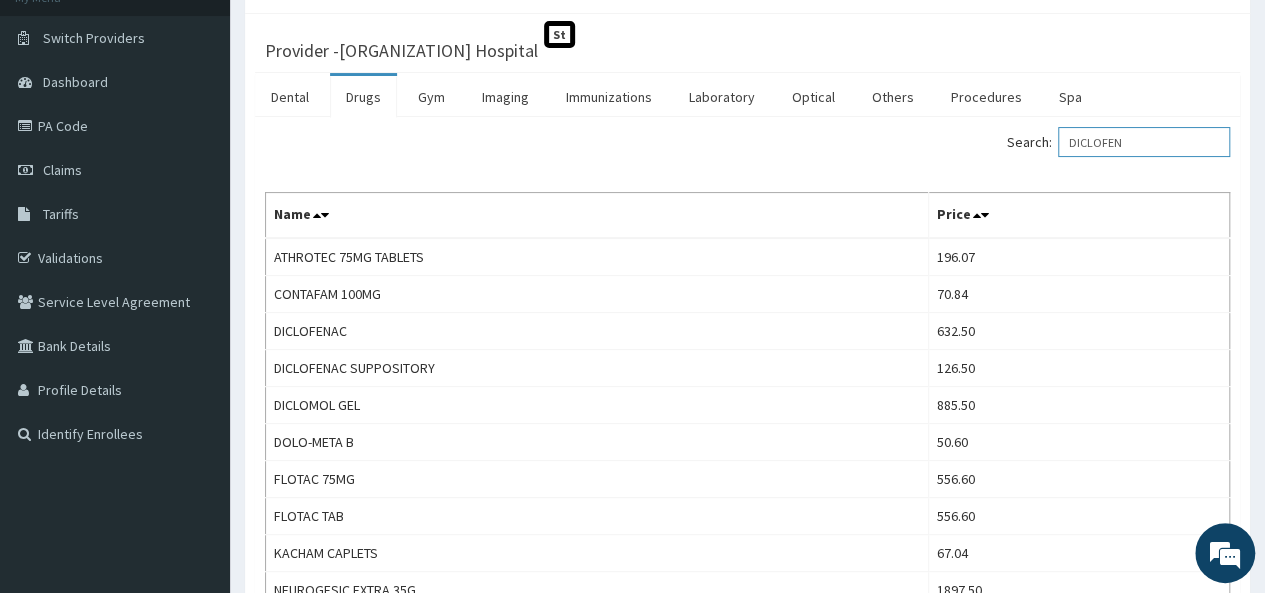 scroll, scrollTop: 135, scrollLeft: 0, axis: vertical 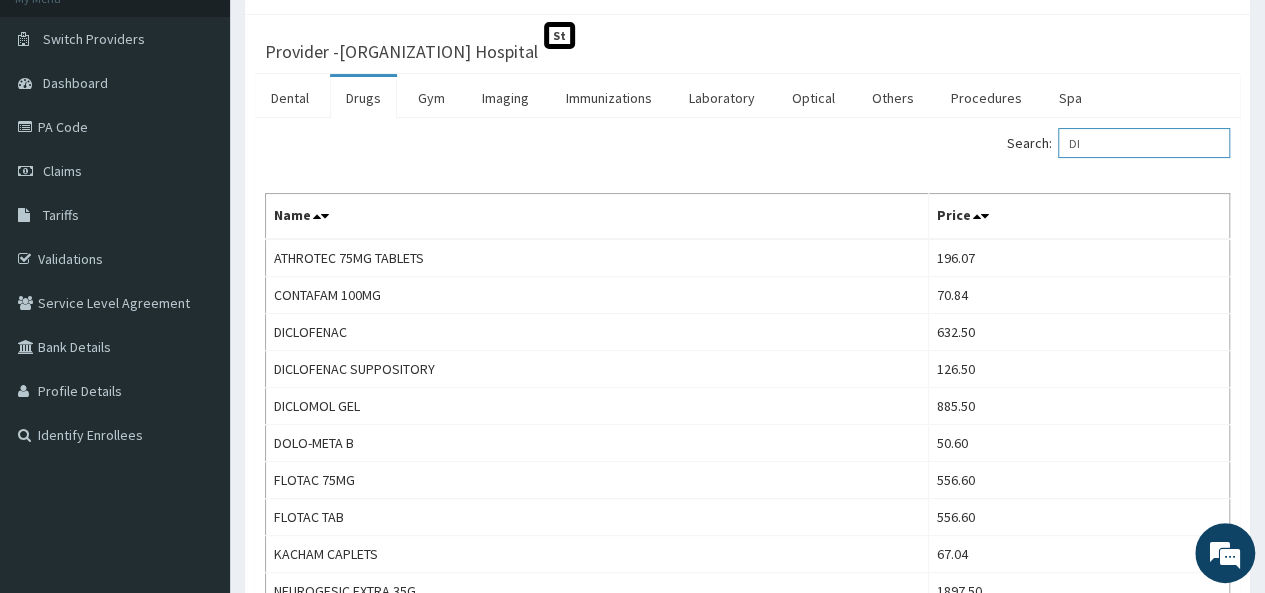 type on "D" 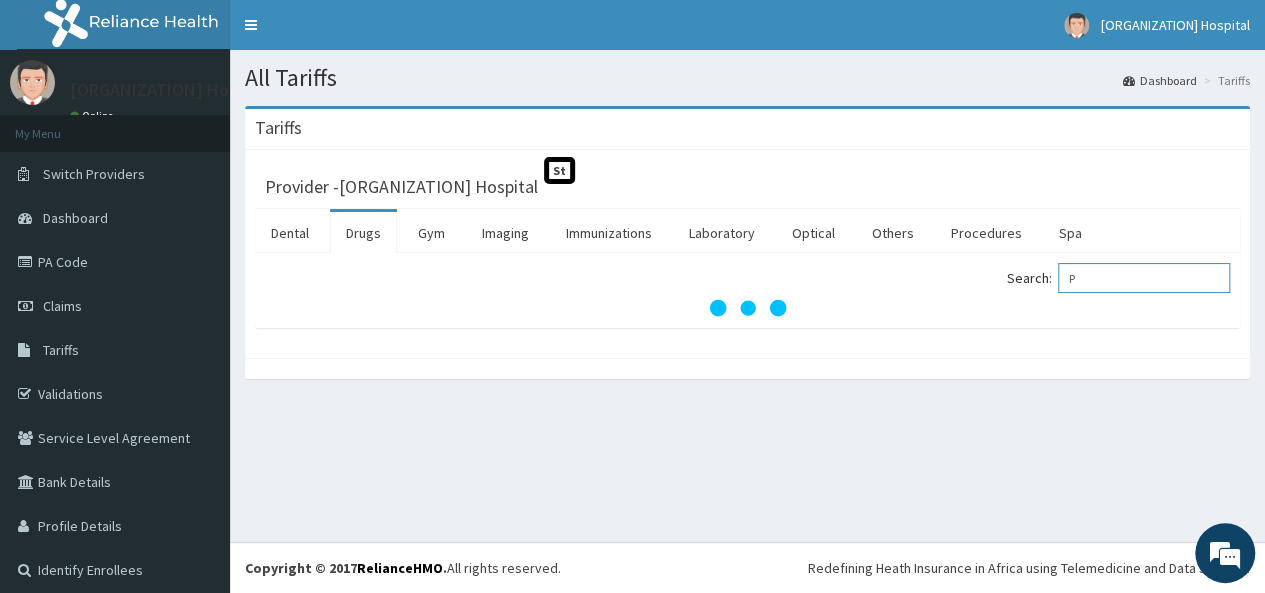 scroll, scrollTop: 0, scrollLeft: 0, axis: both 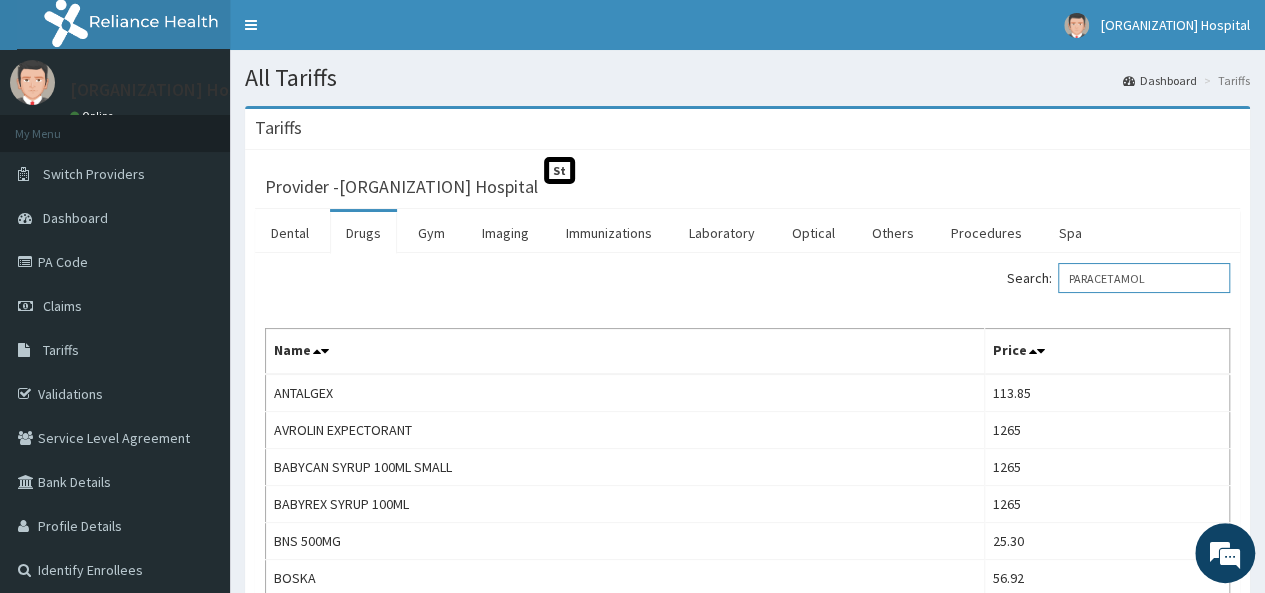 drag, startPoint x: 1279, startPoint y: 142, endPoint x: 1279, endPoint y: 171, distance: 29 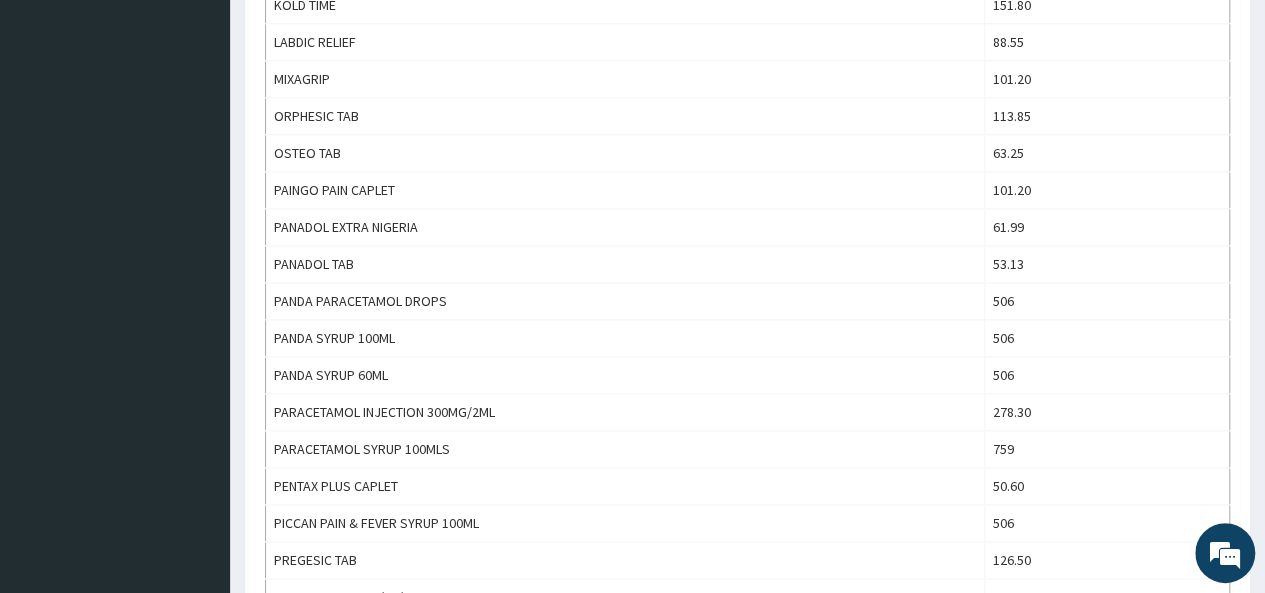 scroll, scrollTop: 1123, scrollLeft: 0, axis: vertical 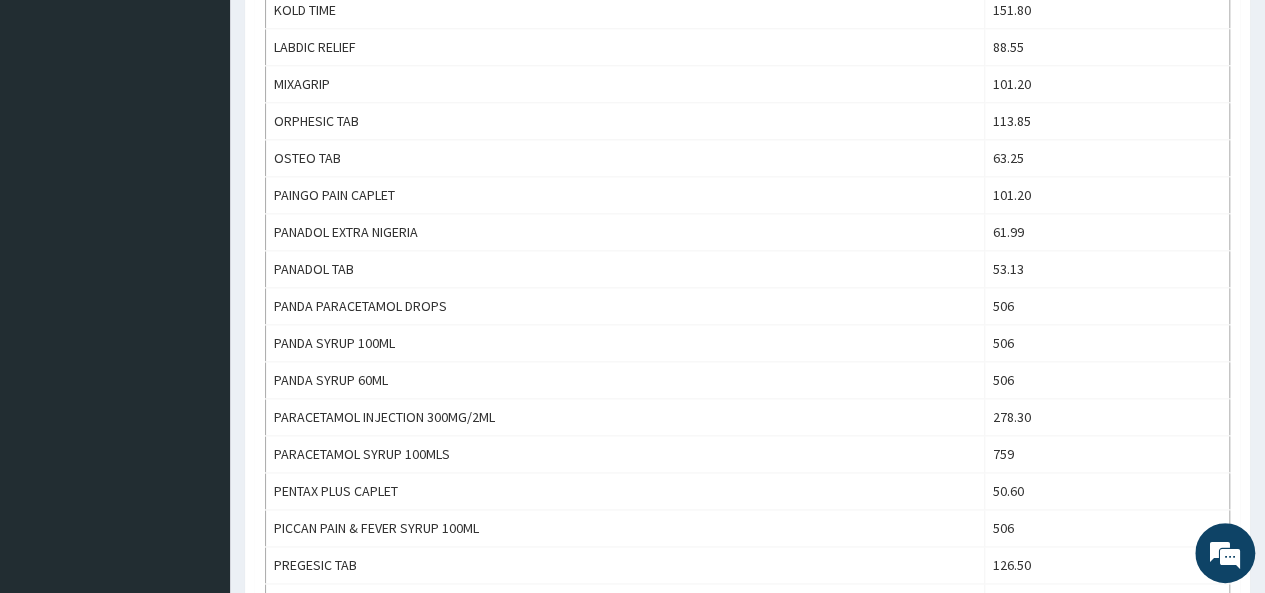 drag, startPoint x: 1260, startPoint y: 348, endPoint x: 1279, endPoint y: 299, distance: 52.554733 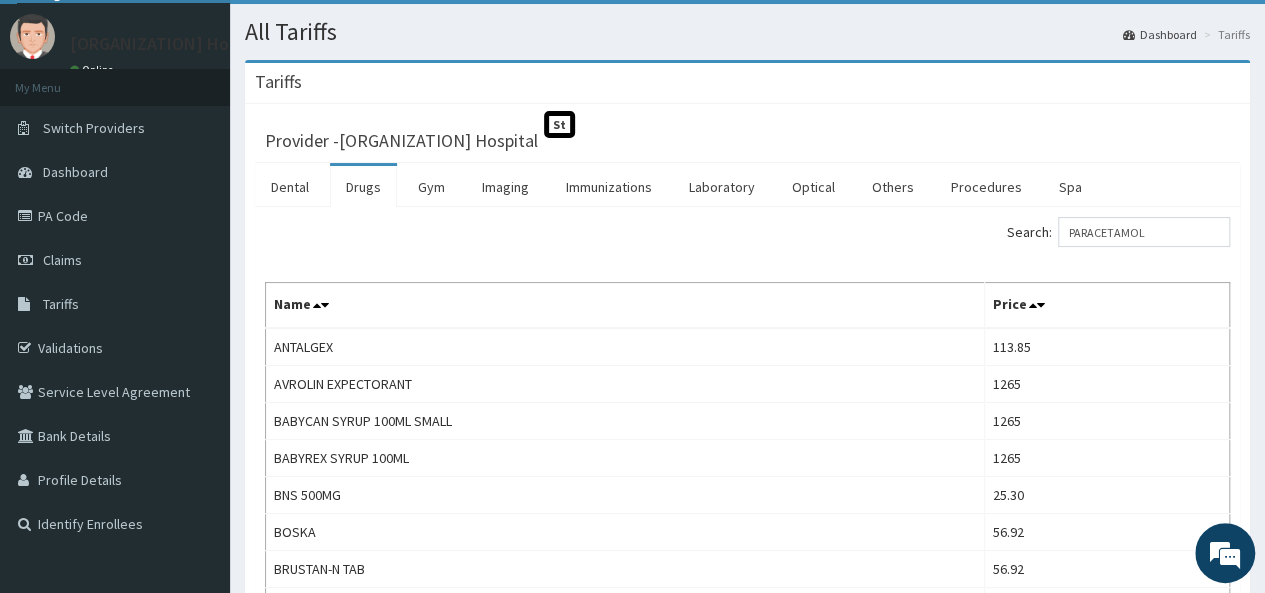 scroll, scrollTop: 43, scrollLeft: 0, axis: vertical 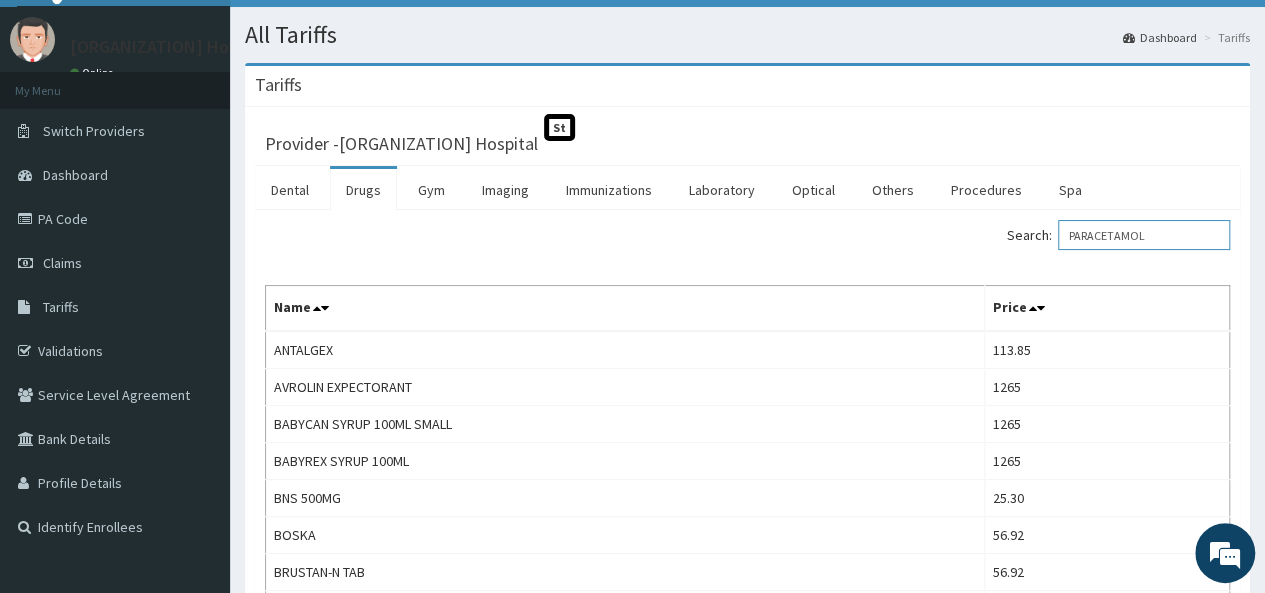 click on "PARACETAMOL" at bounding box center [1144, 235] 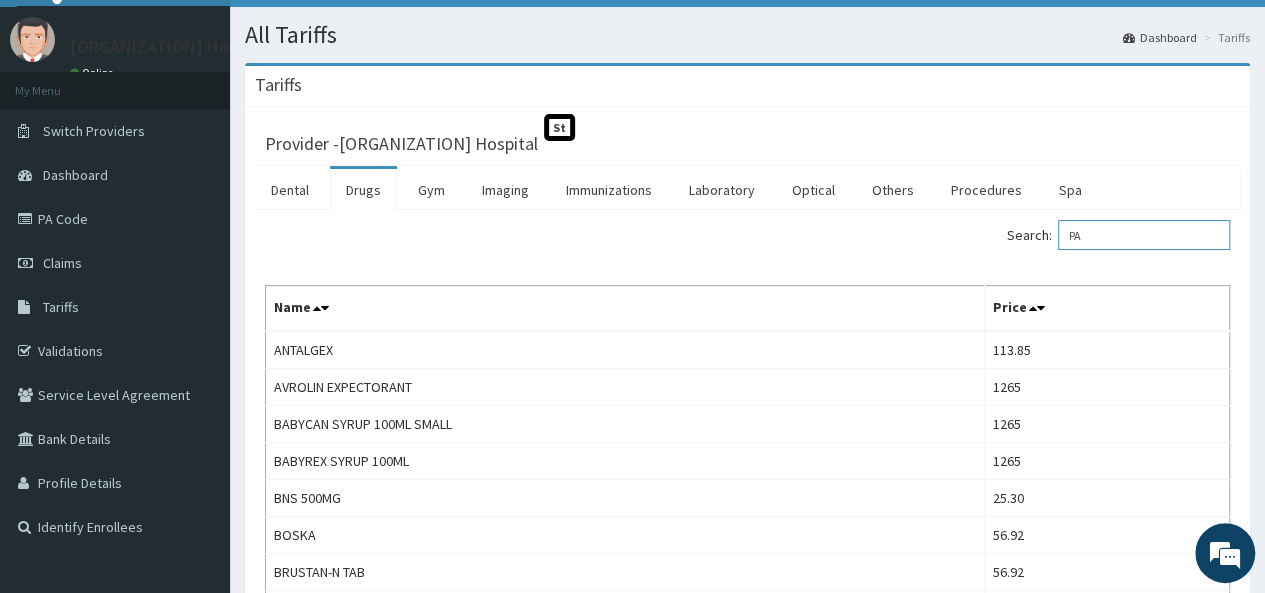type on "P" 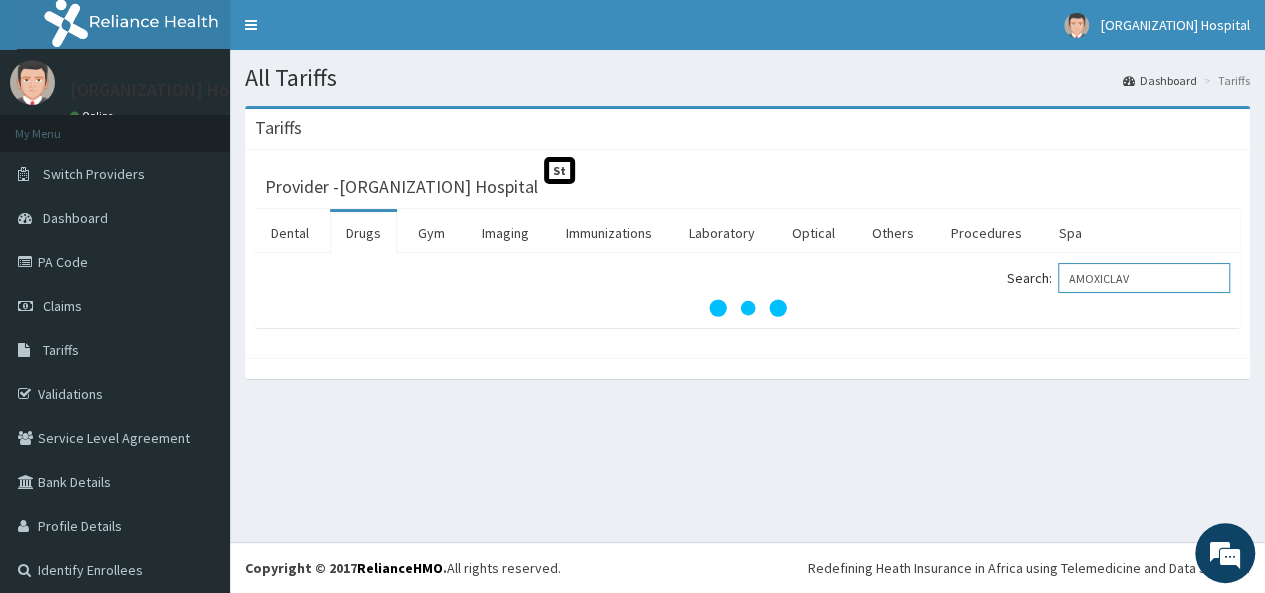 scroll, scrollTop: 0, scrollLeft: 0, axis: both 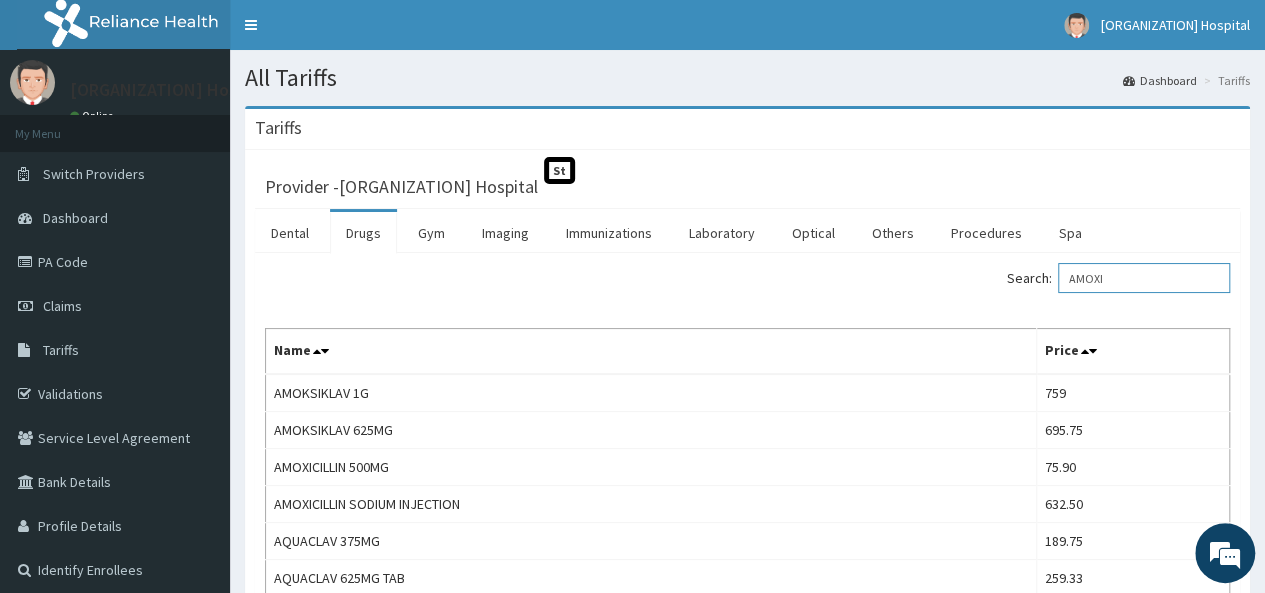 drag, startPoint x: 1274, startPoint y: 177, endPoint x: 1275, endPoint y: 222, distance: 45.01111 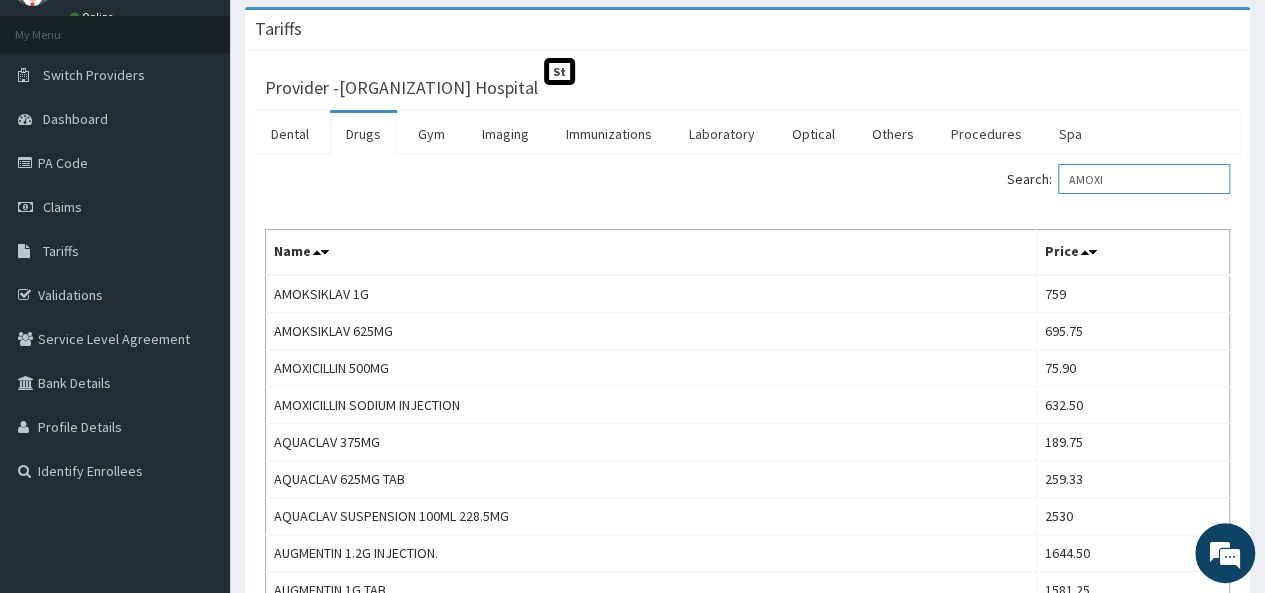 scroll, scrollTop: 107, scrollLeft: 0, axis: vertical 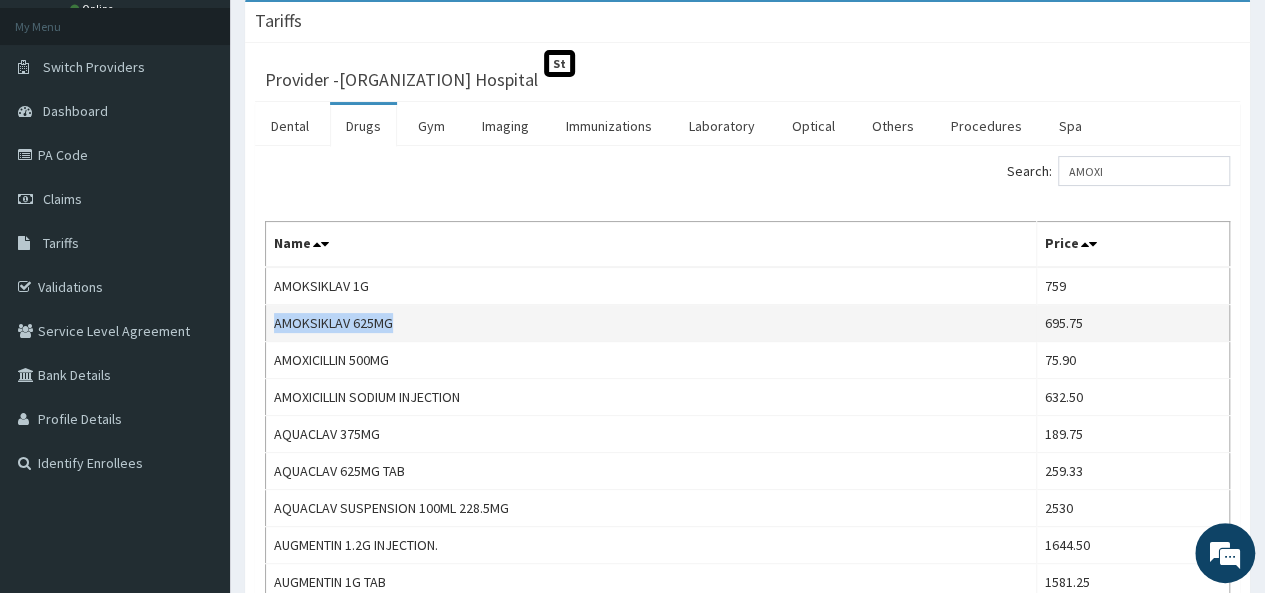 drag, startPoint x: 390, startPoint y: 322, endPoint x: 274, endPoint y: 315, distance: 116.21101 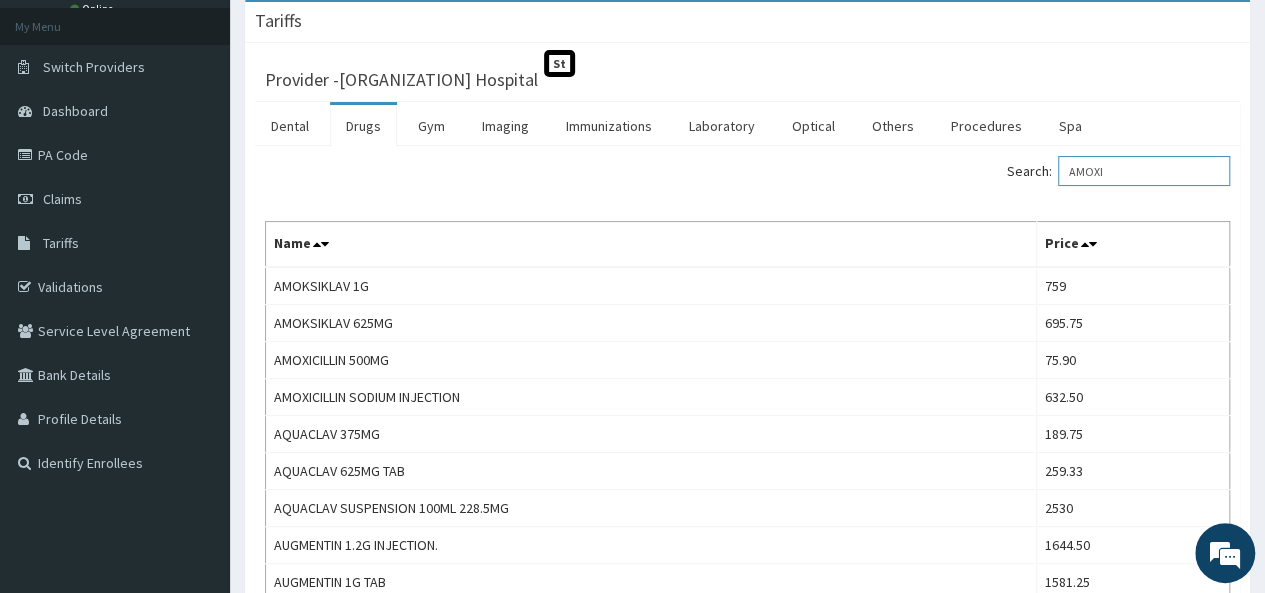 click on "AMOXI" at bounding box center [1144, 171] 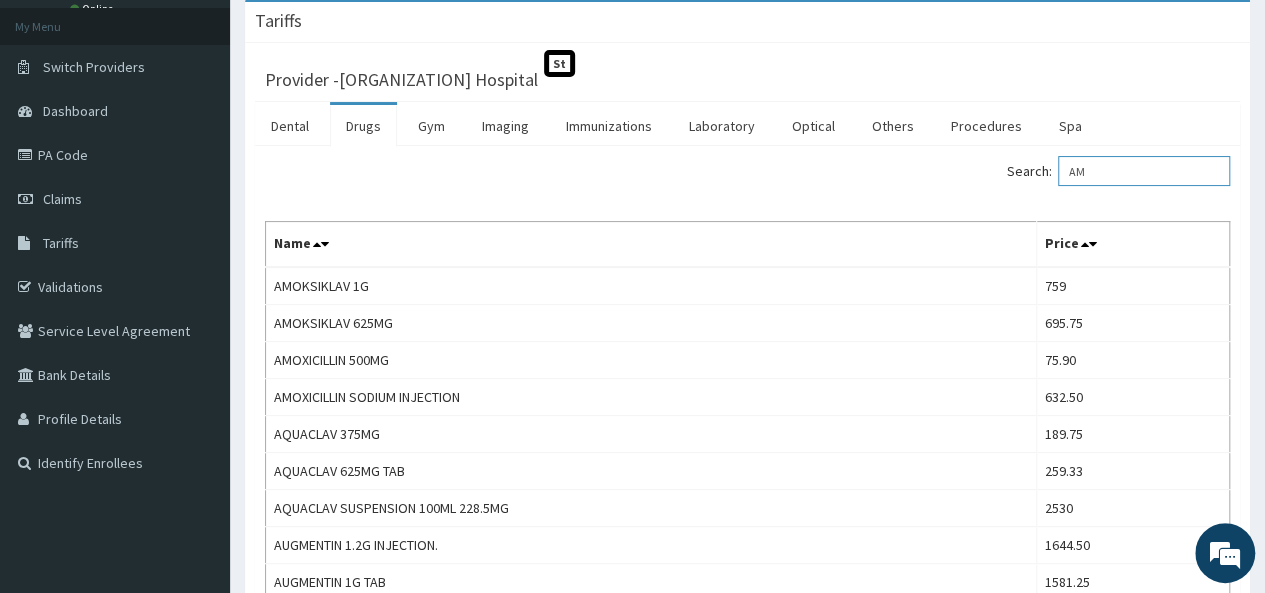 type on "A" 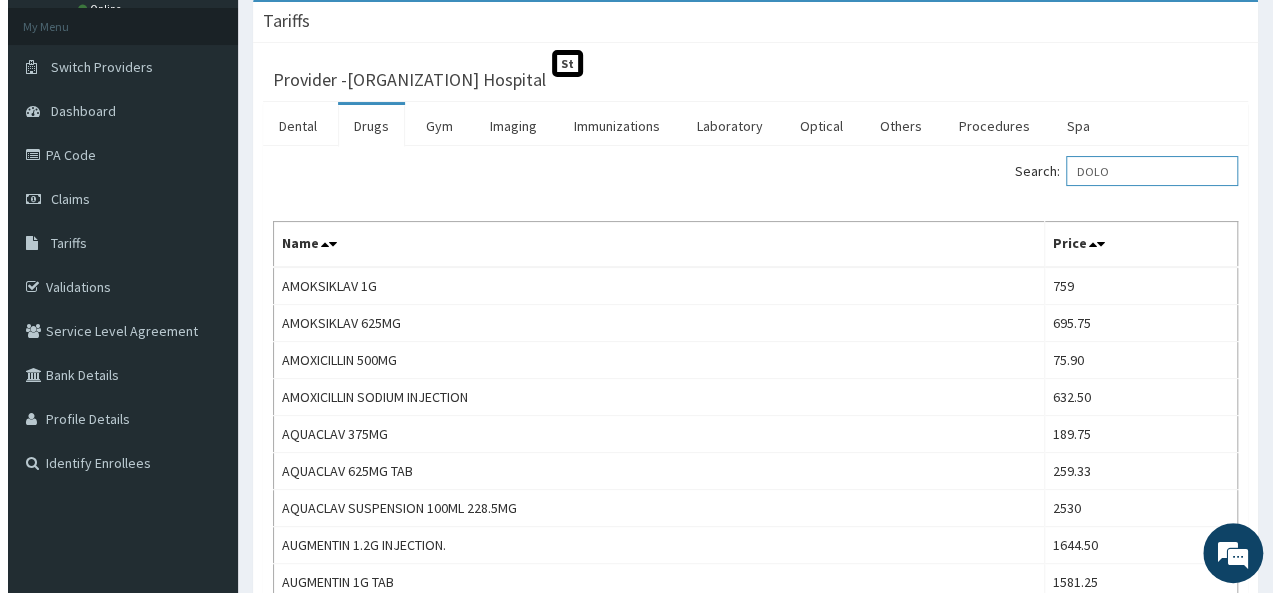 scroll, scrollTop: 0, scrollLeft: 0, axis: both 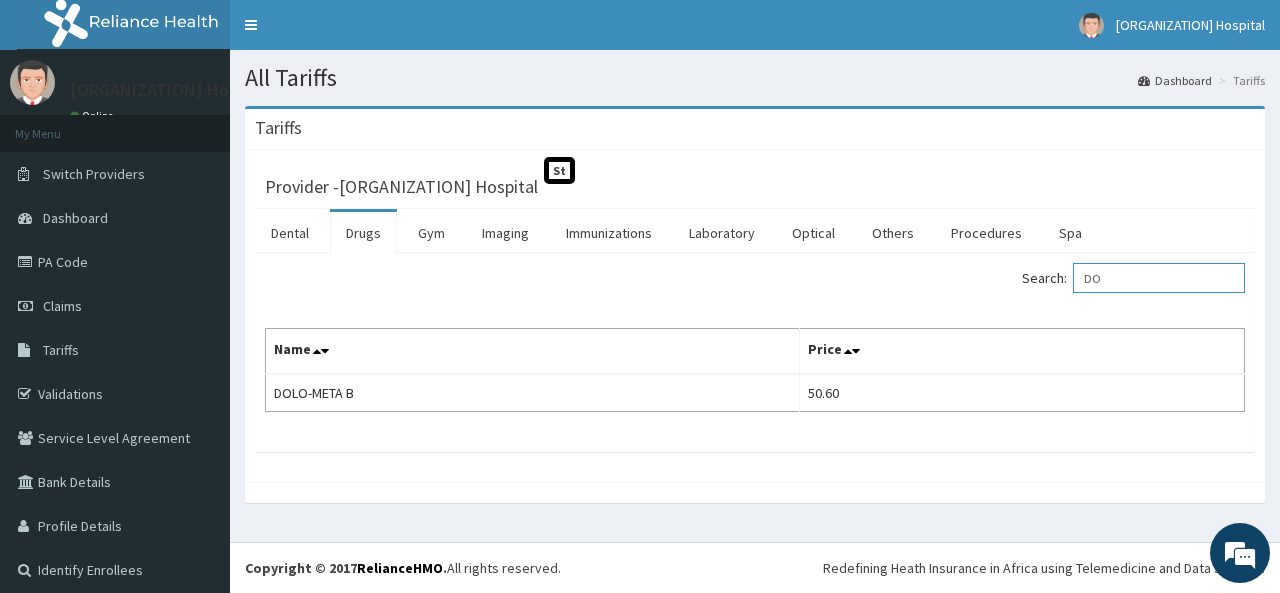 type on "D" 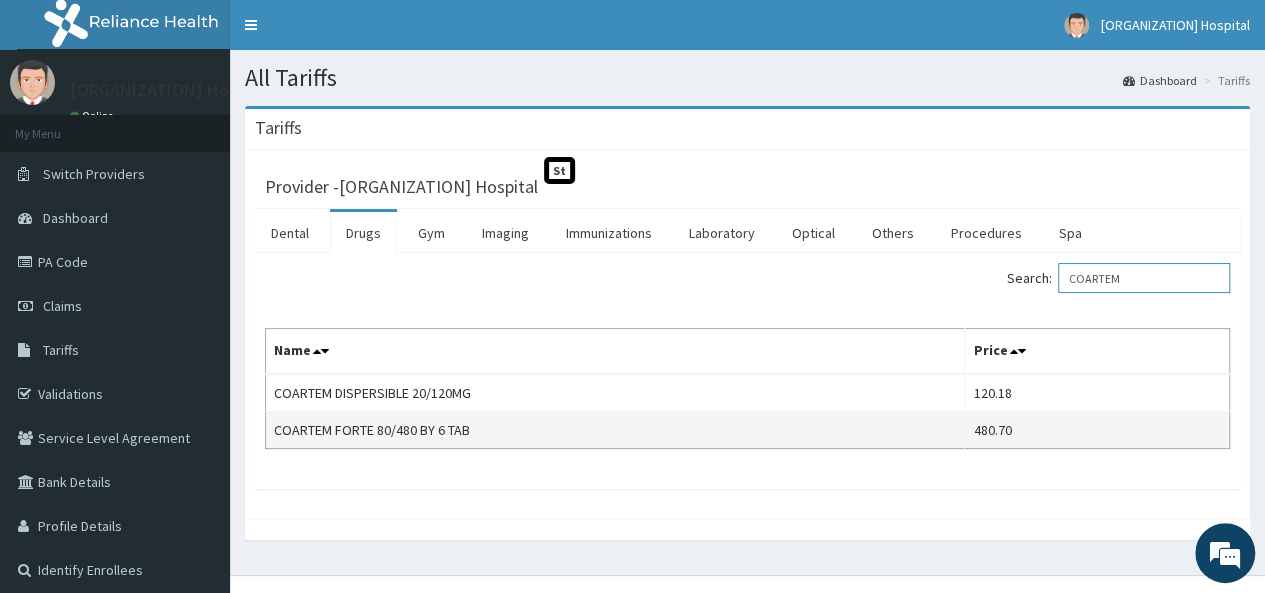 type on "COARTEM" 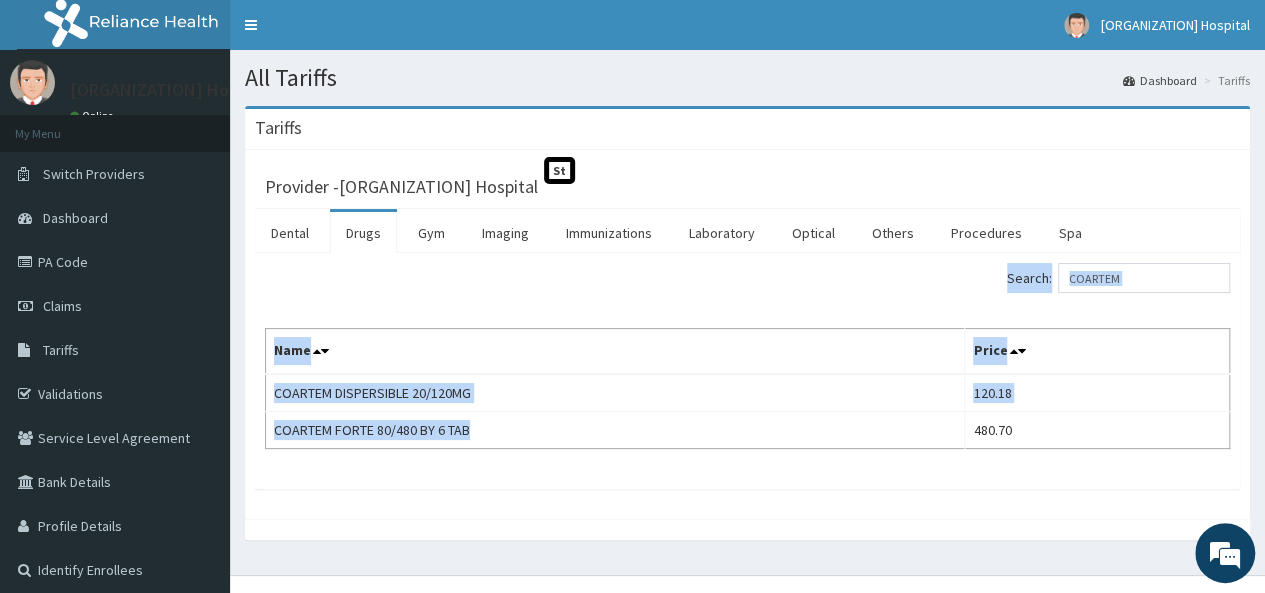 drag, startPoint x: 476, startPoint y: 429, endPoint x: 264, endPoint y: 420, distance: 212.19095 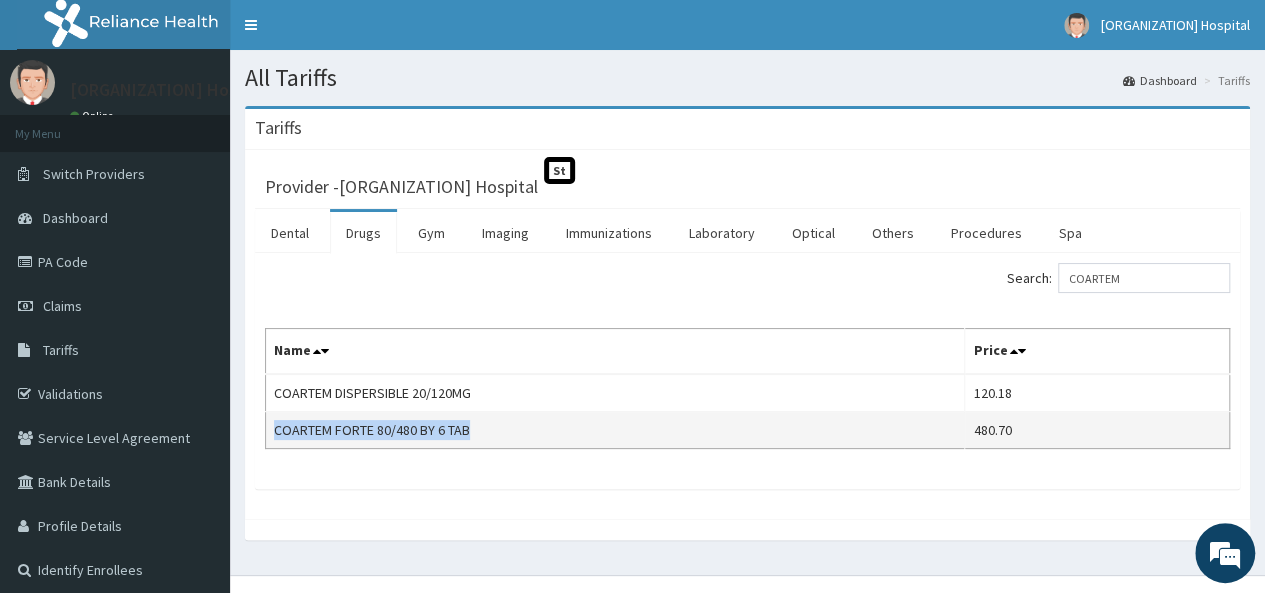 drag, startPoint x: 275, startPoint y: 425, endPoint x: 474, endPoint y: 422, distance: 199.02261 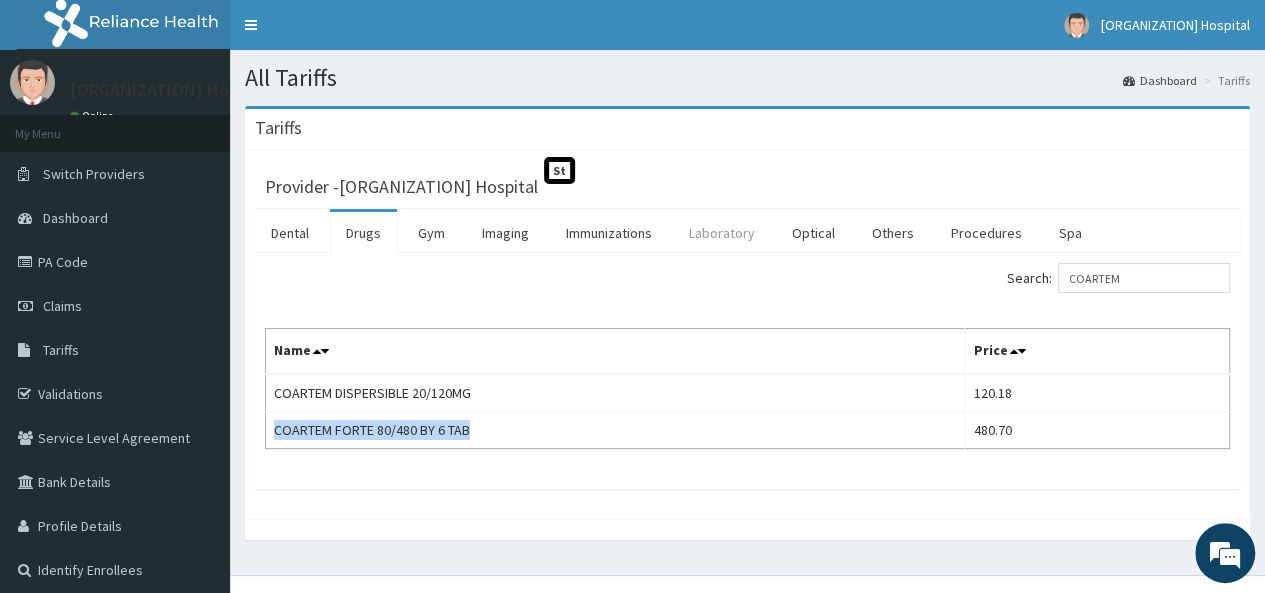 click on "Laboratory" at bounding box center (722, 233) 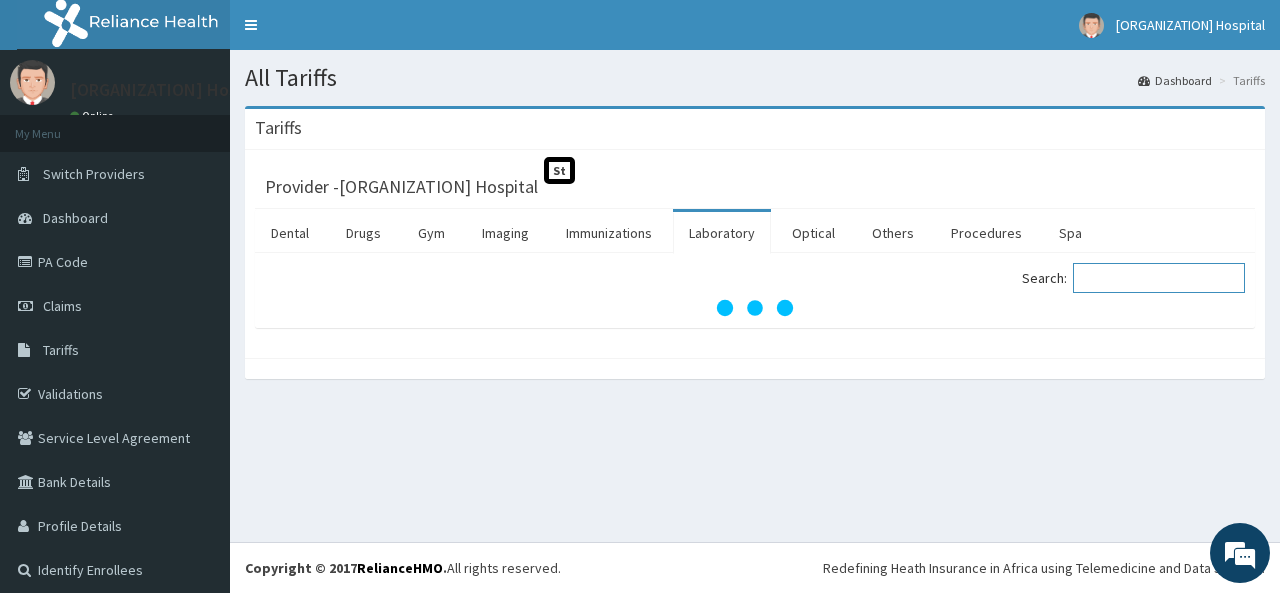click on "Search:" at bounding box center (1159, 278) 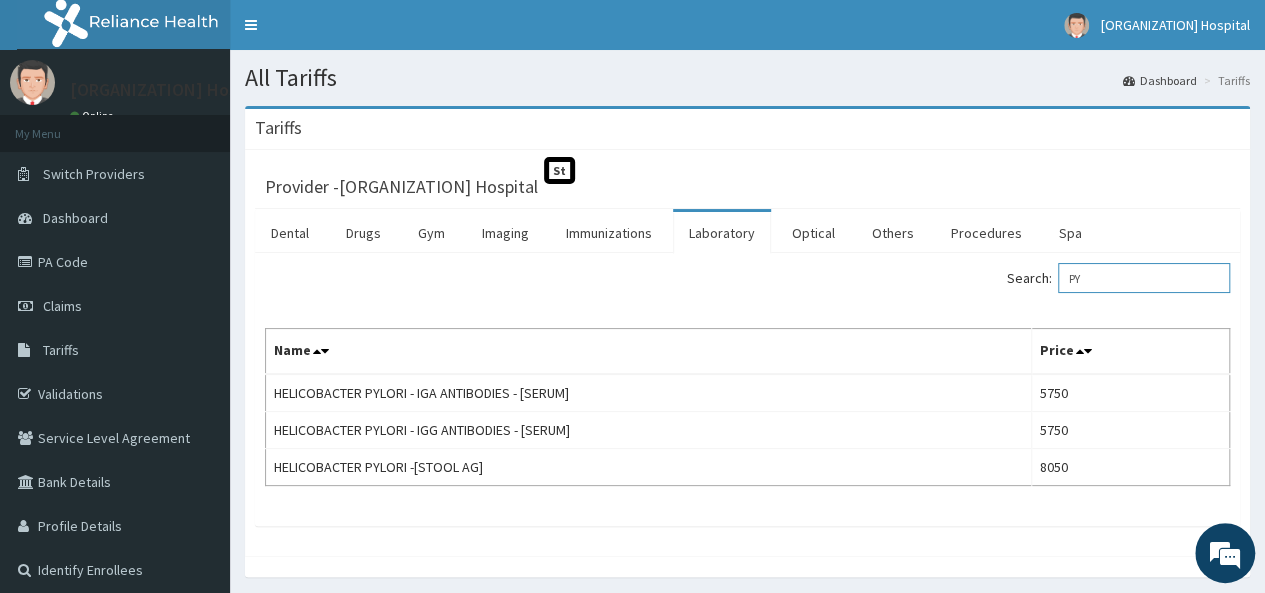 type on "P" 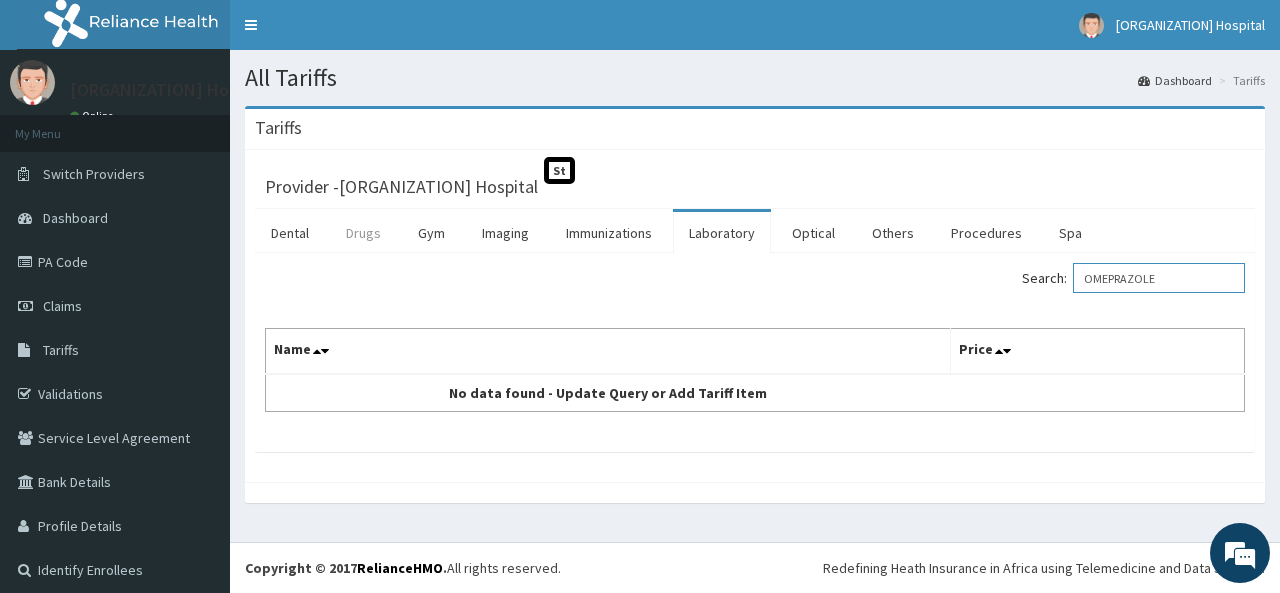 type on "OMEPRAZOLE" 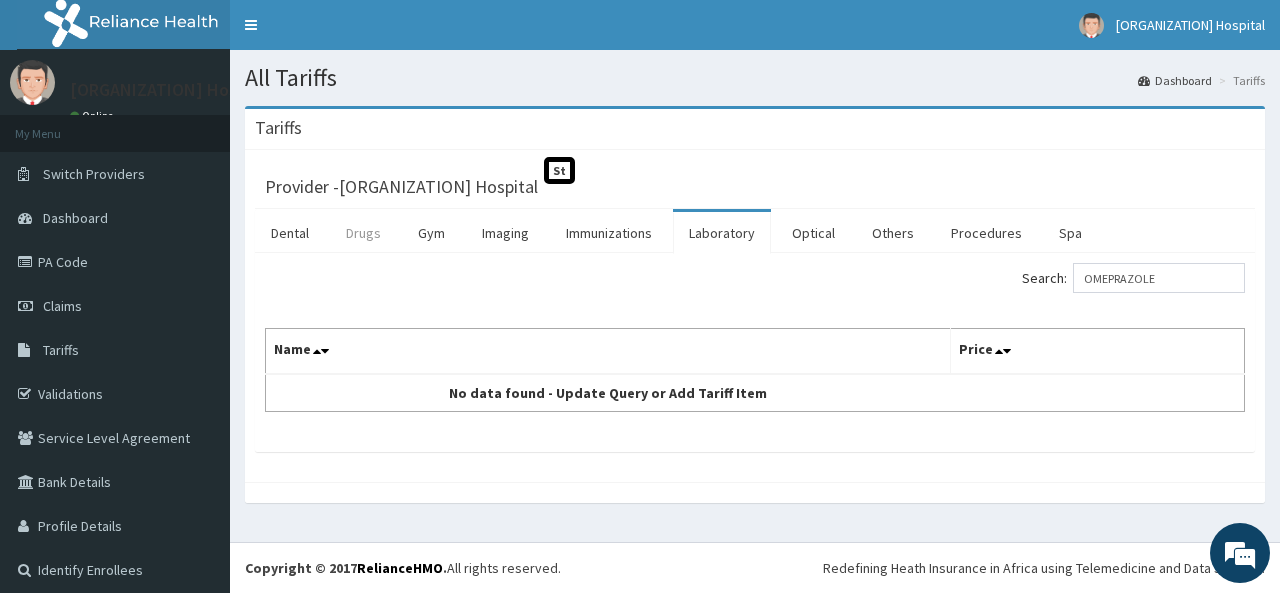click on "Drugs" at bounding box center (363, 233) 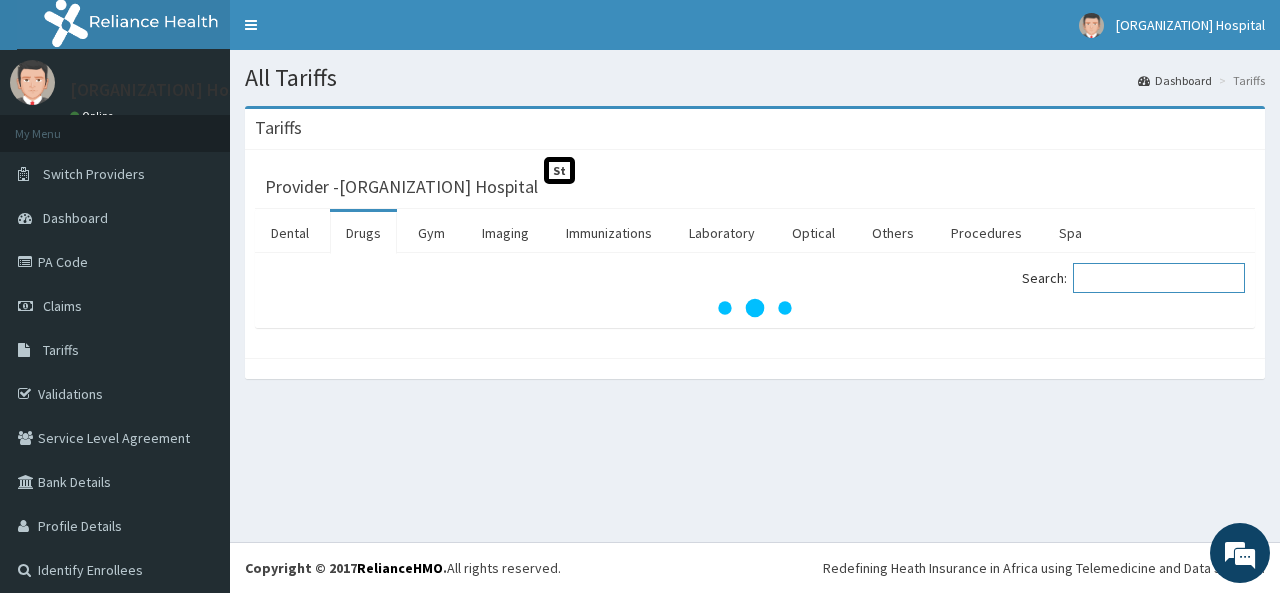 click on "Search:" at bounding box center (1159, 278) 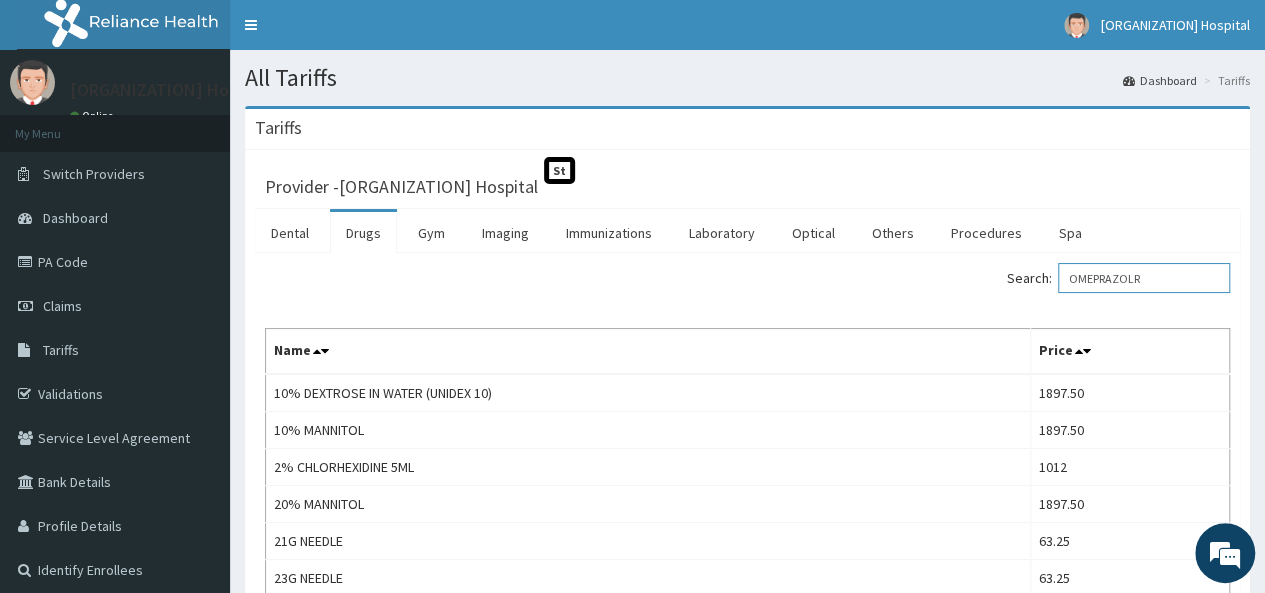 type on "OMEPRAZOLRE" 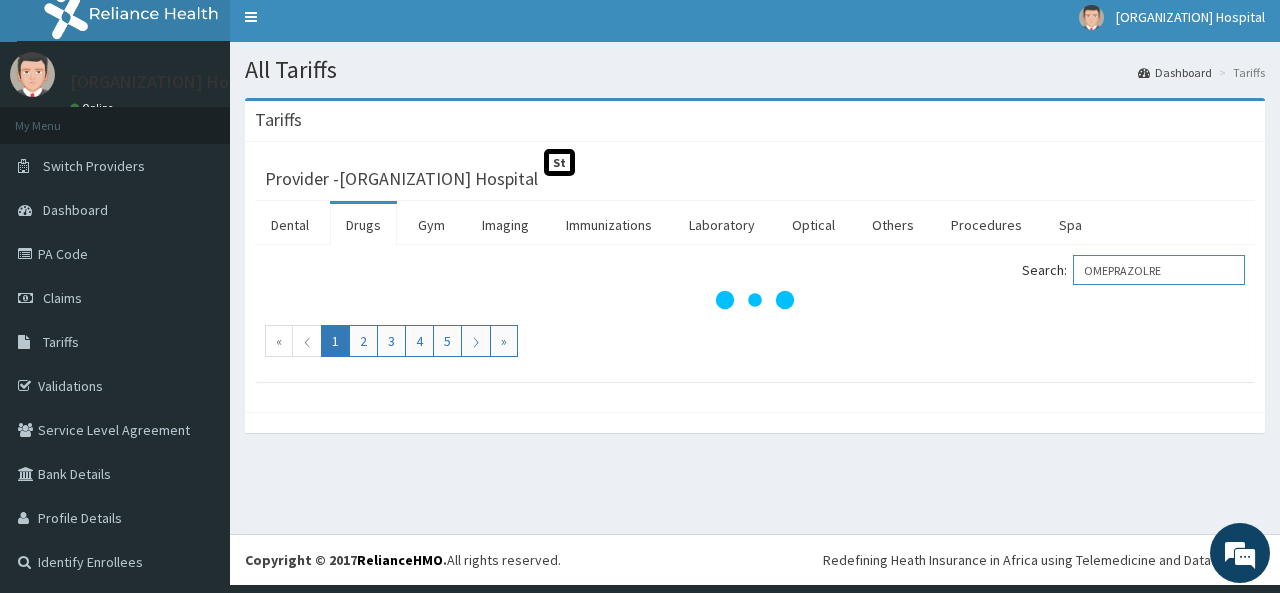 scroll, scrollTop: 9, scrollLeft: 0, axis: vertical 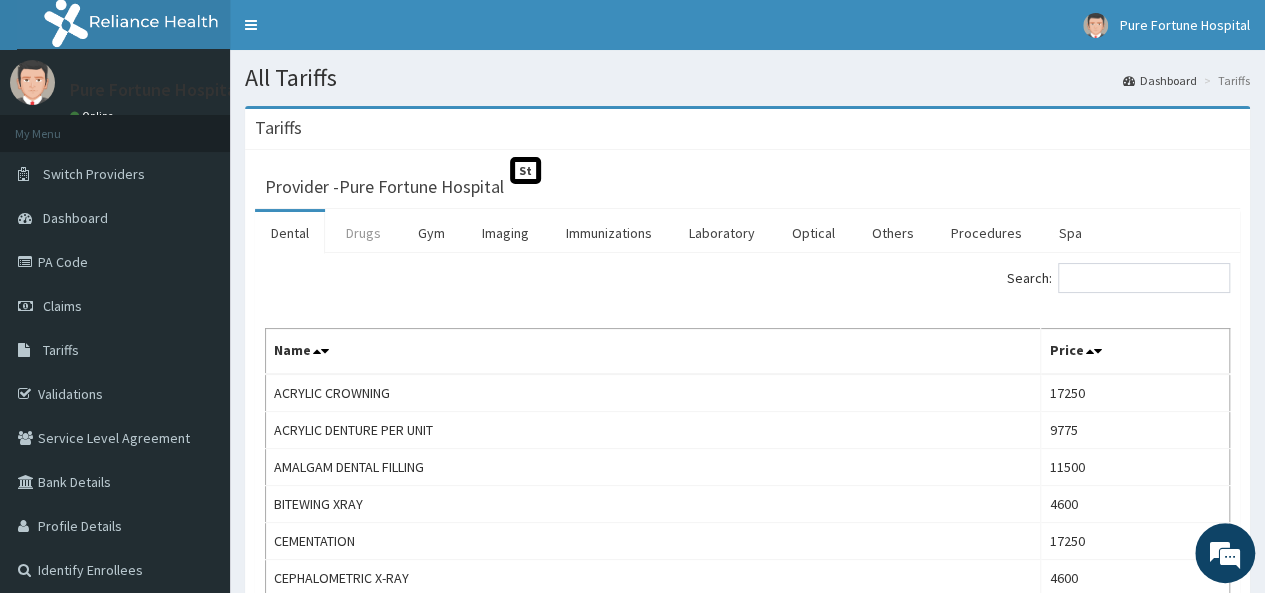 click on "Drugs" at bounding box center [363, 233] 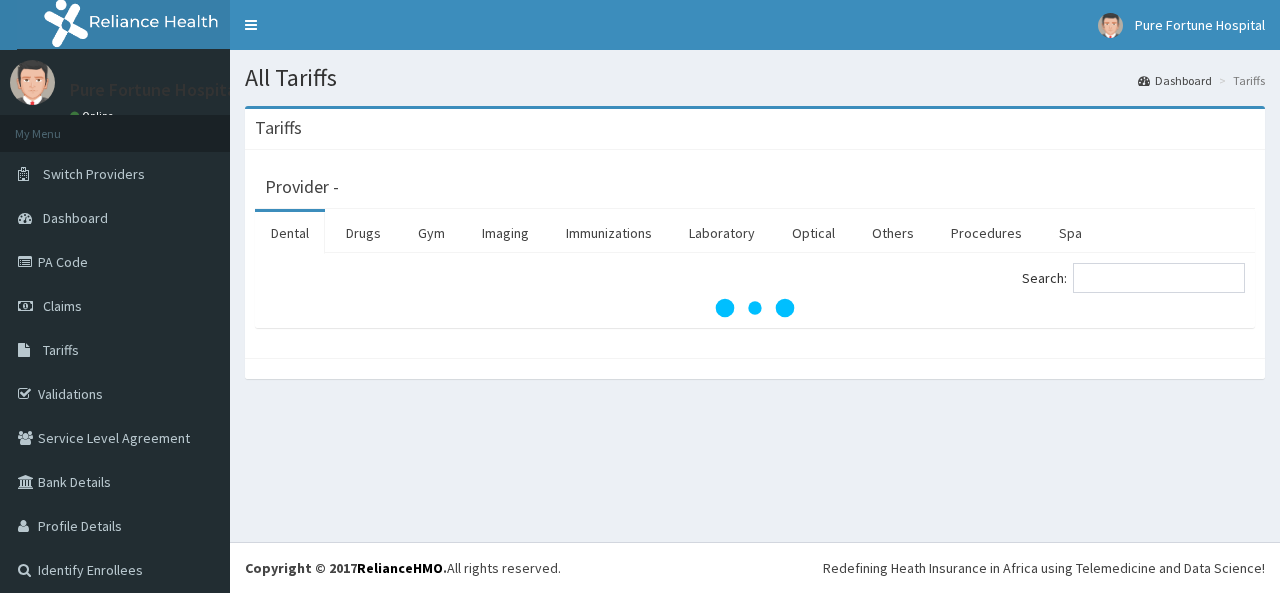 scroll, scrollTop: 0, scrollLeft: 0, axis: both 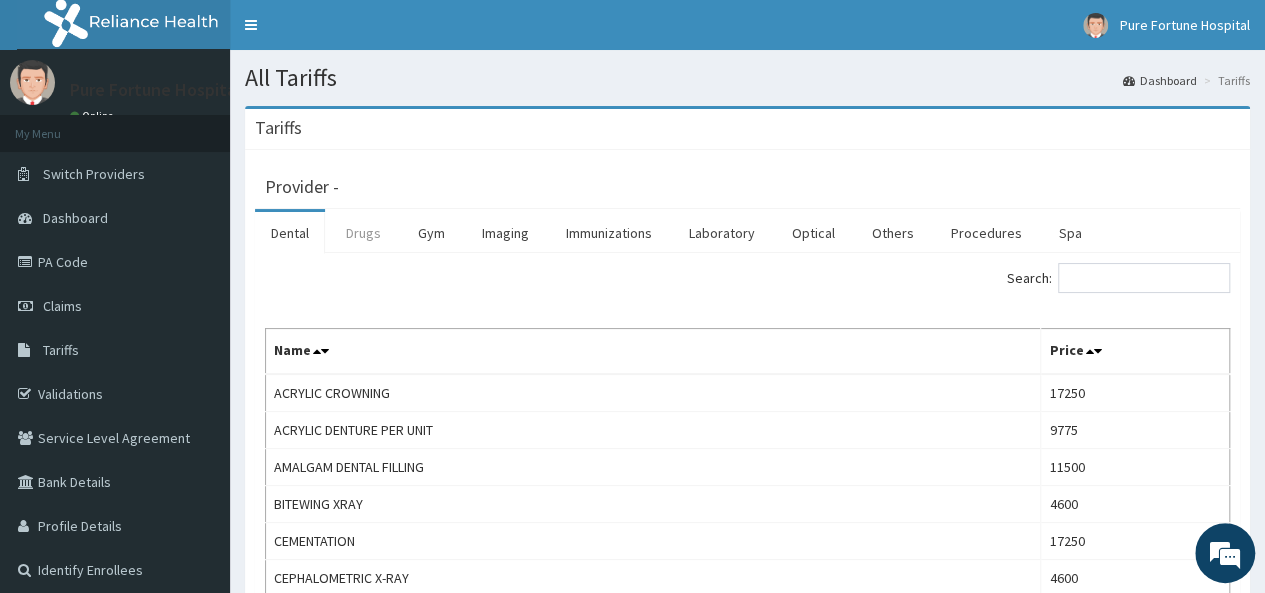 click on "Drugs" at bounding box center (363, 233) 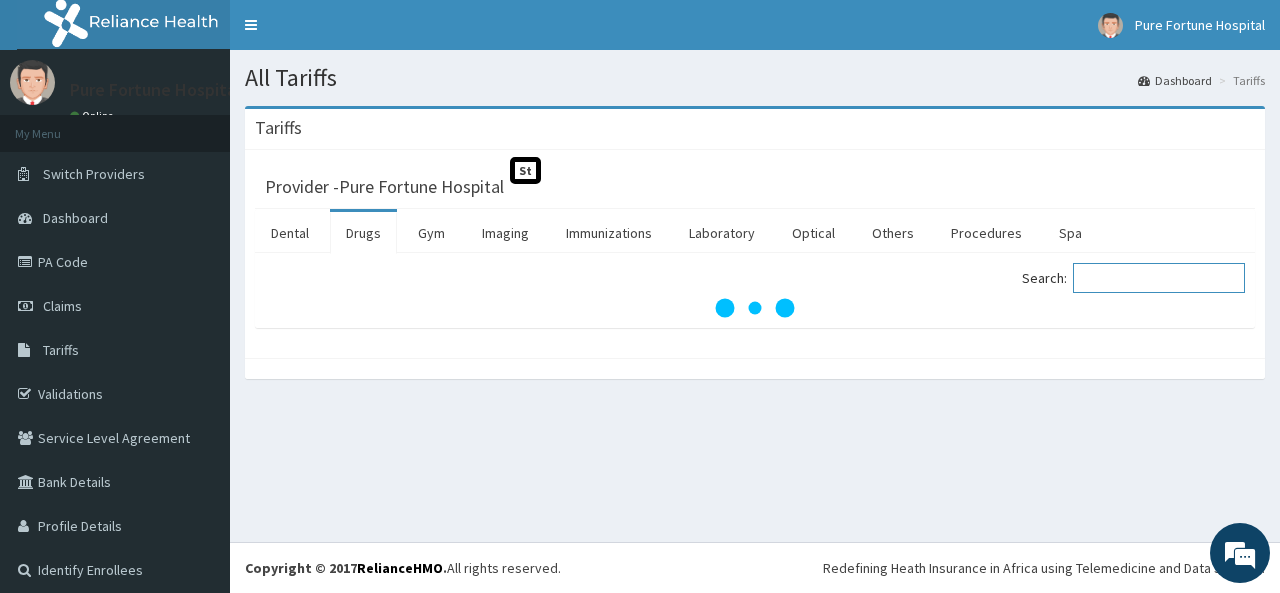 click on "Search:" at bounding box center [1159, 278] 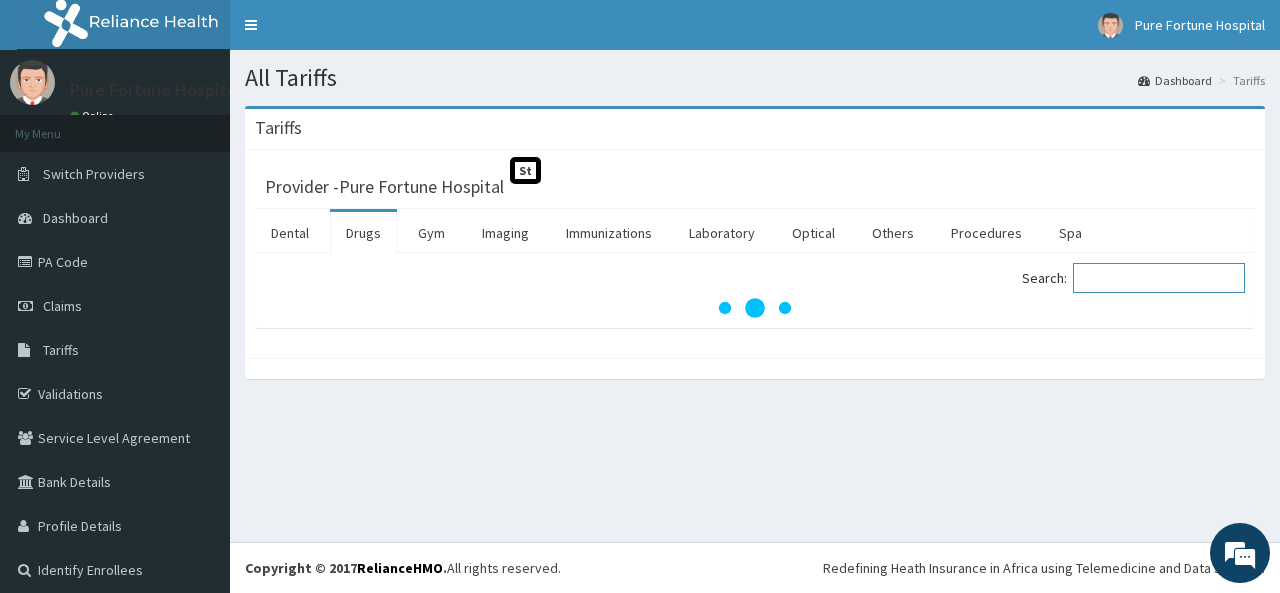type on "," 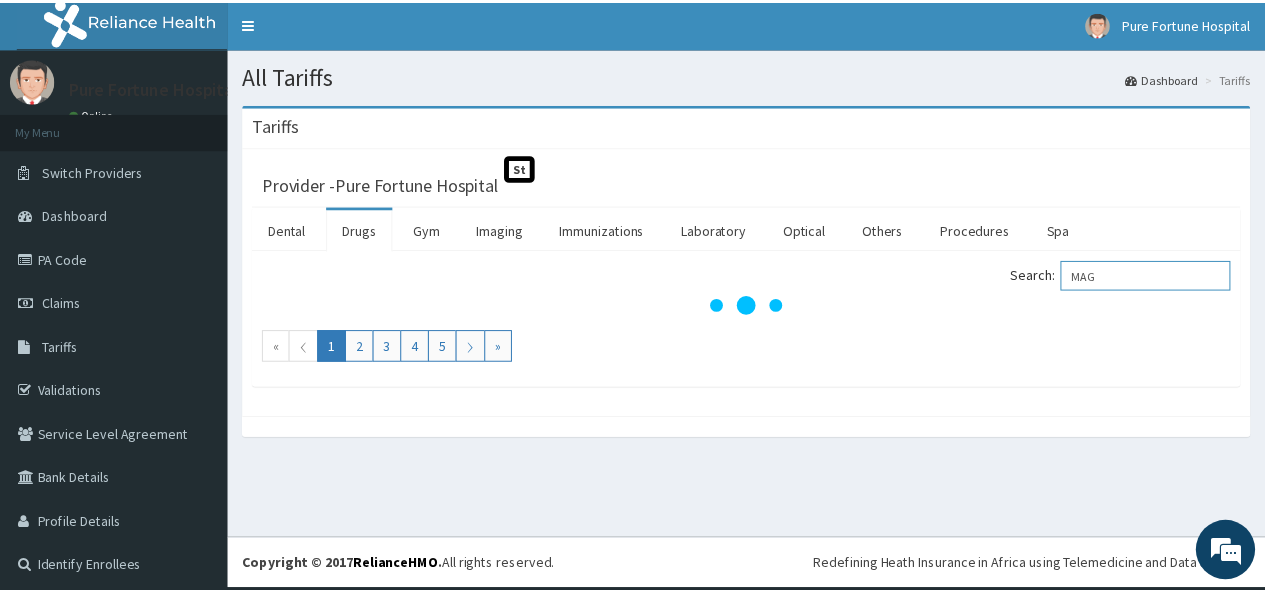 scroll, scrollTop: 9, scrollLeft: 0, axis: vertical 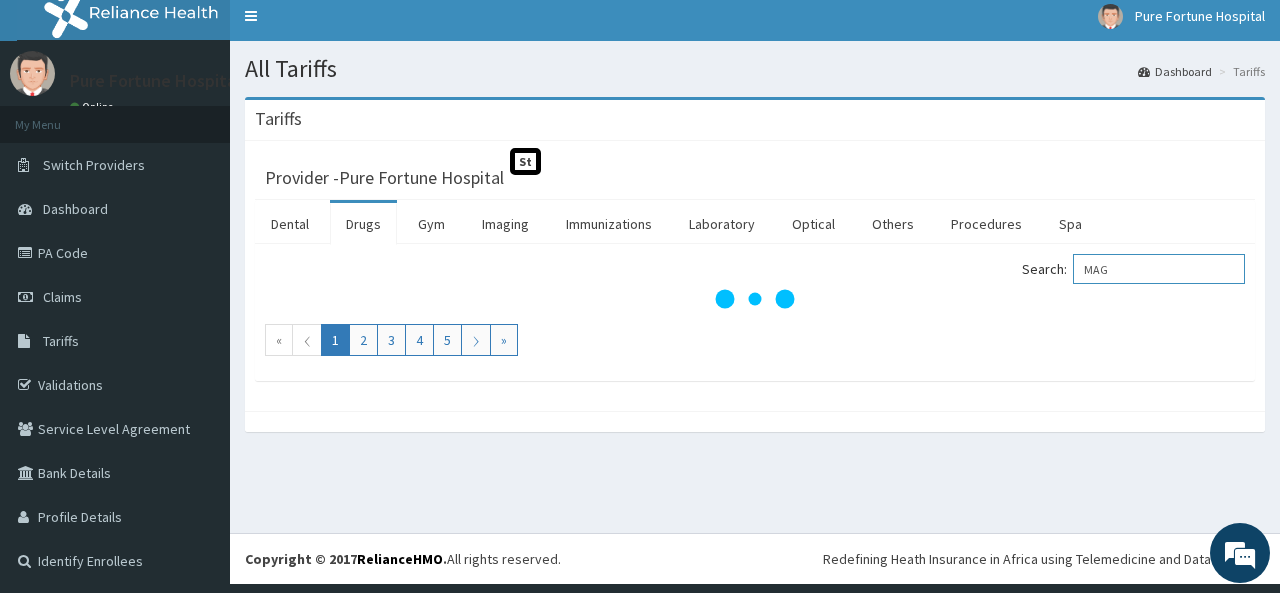click on "R EL
Toggle navigation
Pure Fortune Hospital Pure Fortune Hospital - [EMAIL] Member since  [MONTH] [NUMBER], [YEAR] at [TIME]   Profile Sign out" at bounding box center [640, 296] 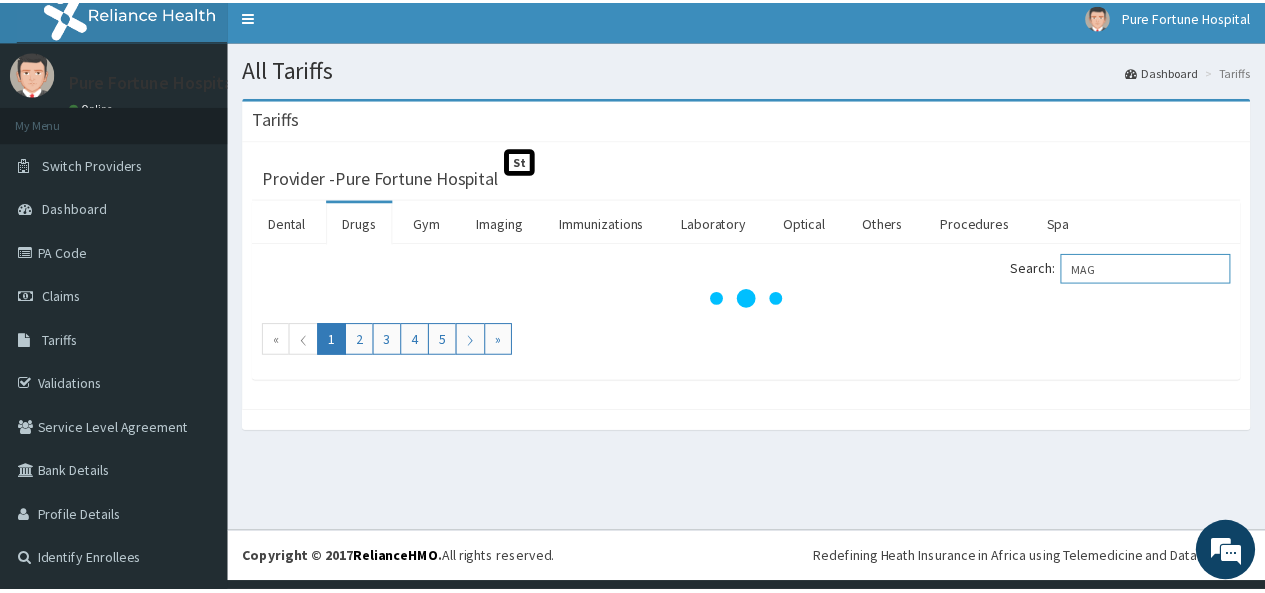 scroll, scrollTop: 0, scrollLeft: 0, axis: both 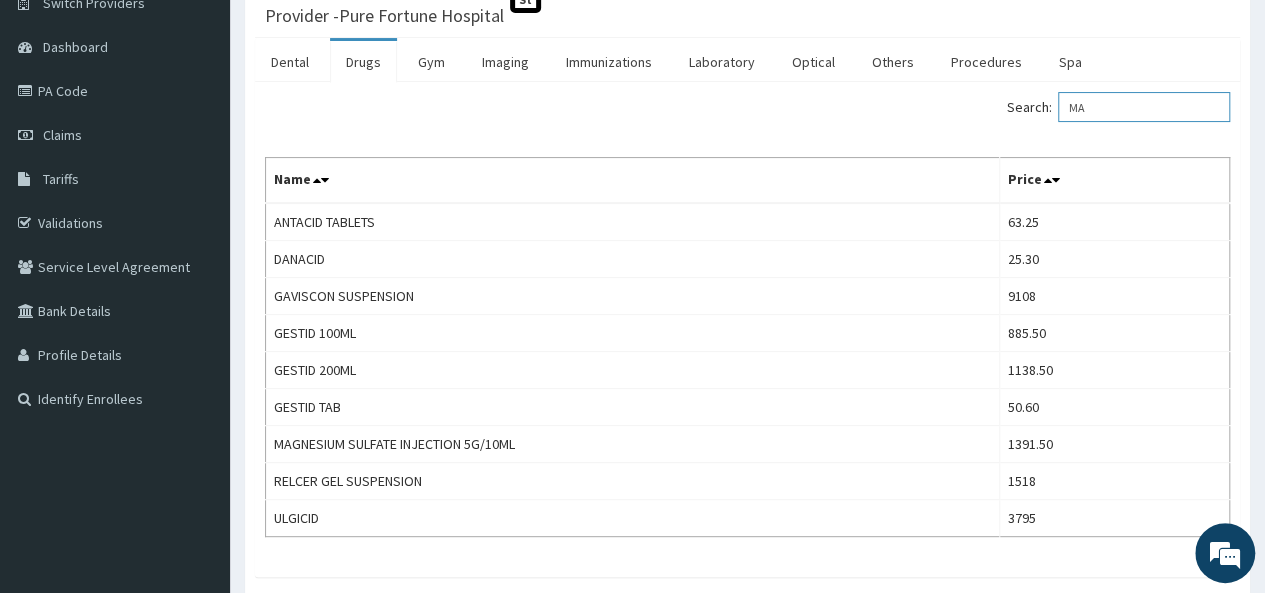 type on "M" 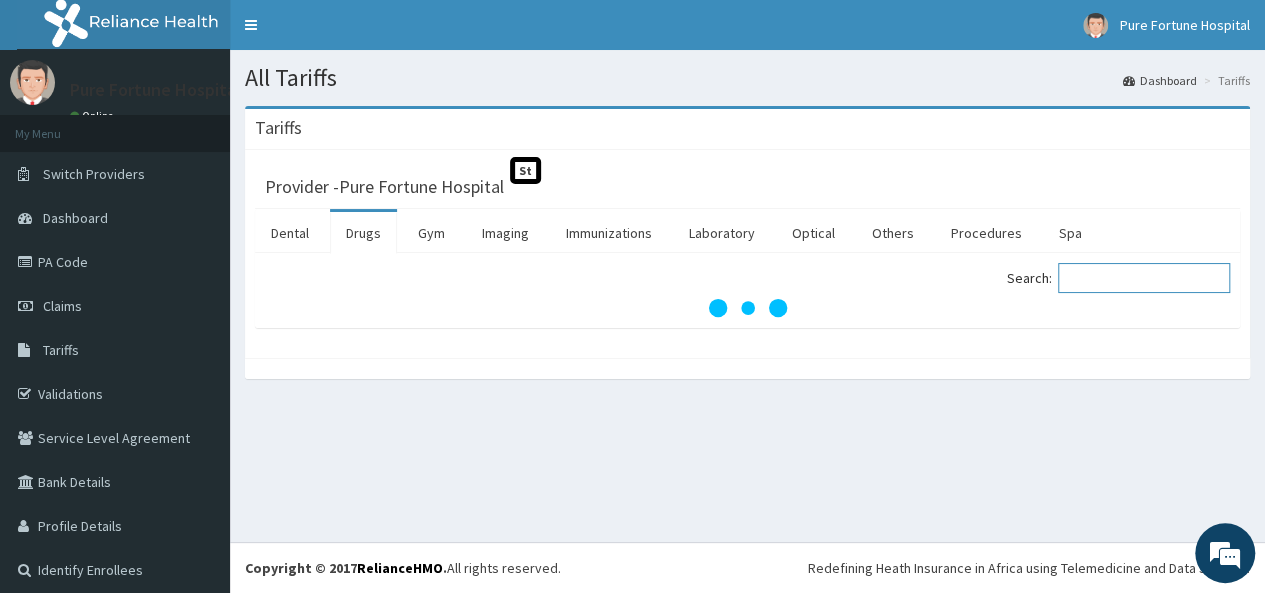 scroll, scrollTop: 0, scrollLeft: 0, axis: both 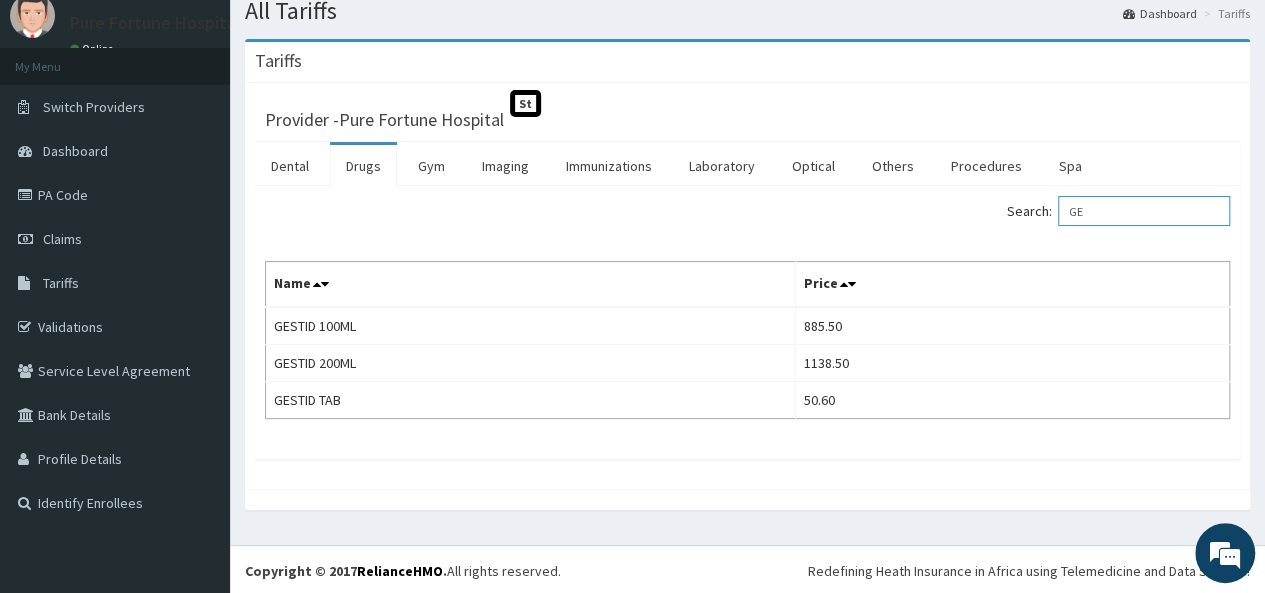type on "G" 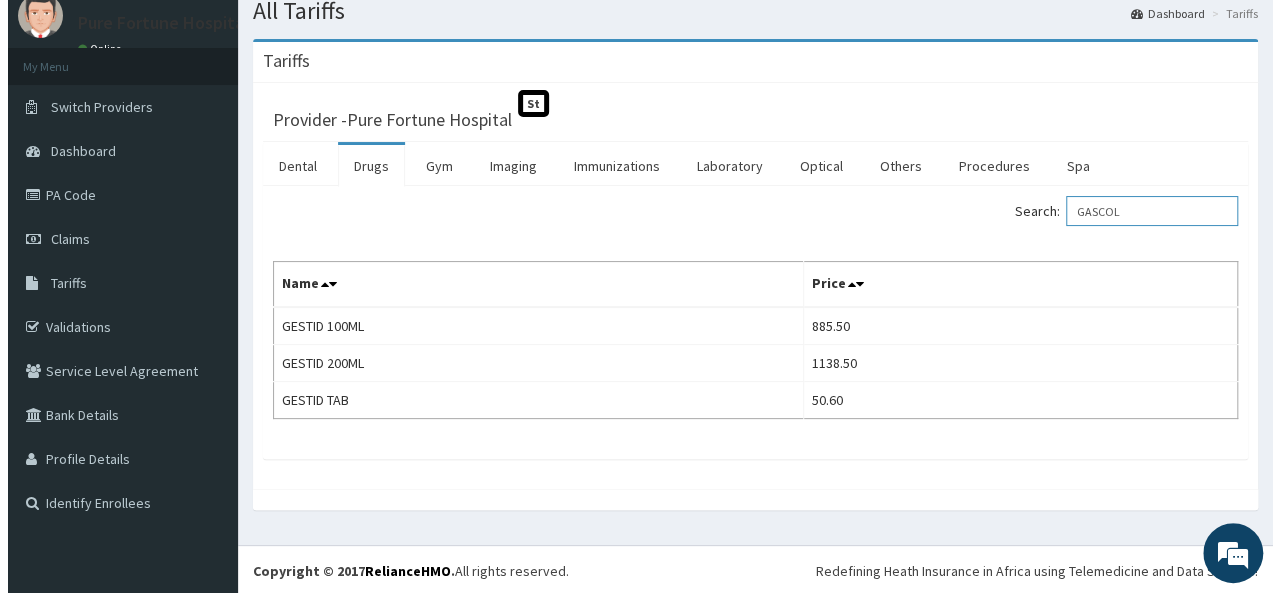scroll, scrollTop: 0, scrollLeft: 0, axis: both 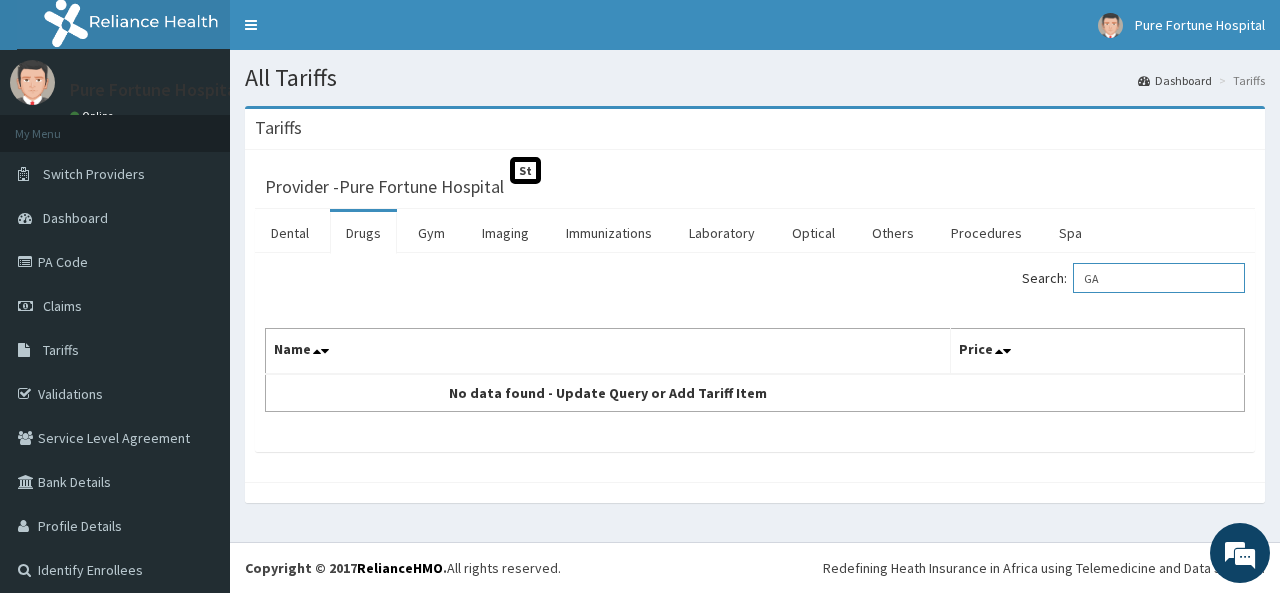 type on "G" 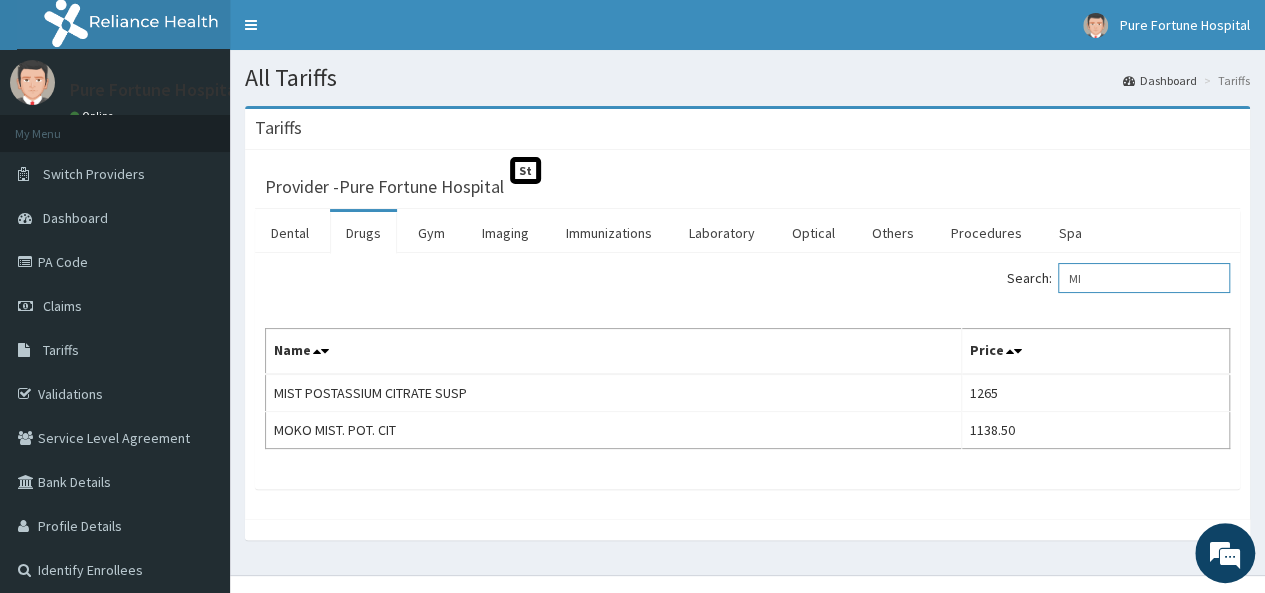 type on "M" 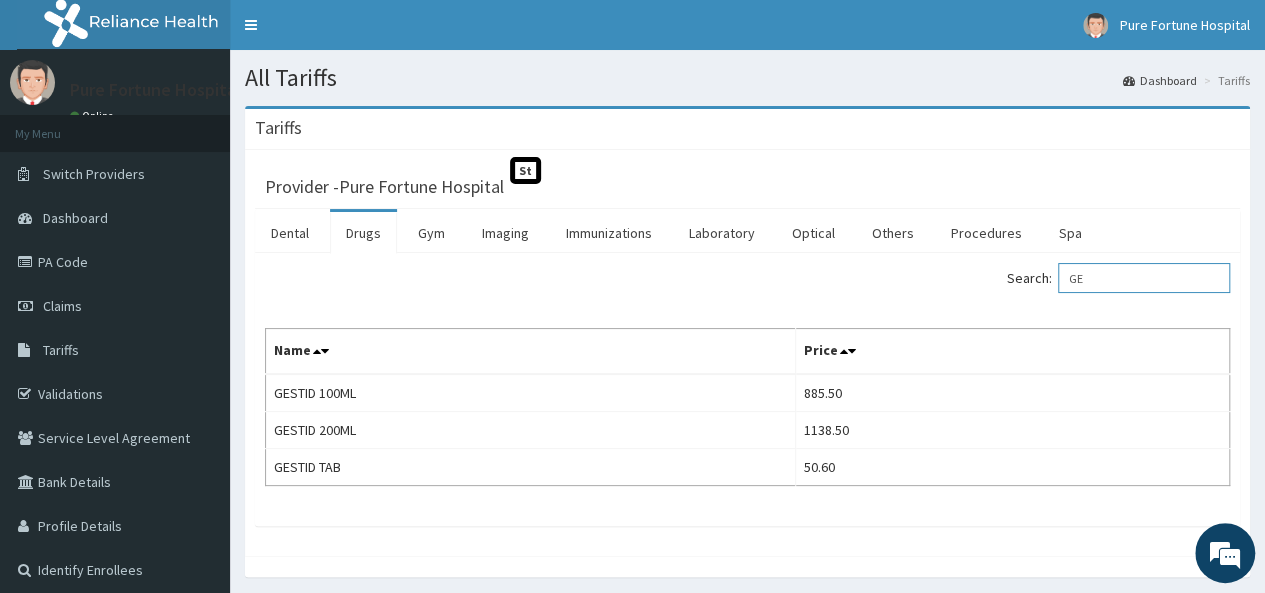 type on "G" 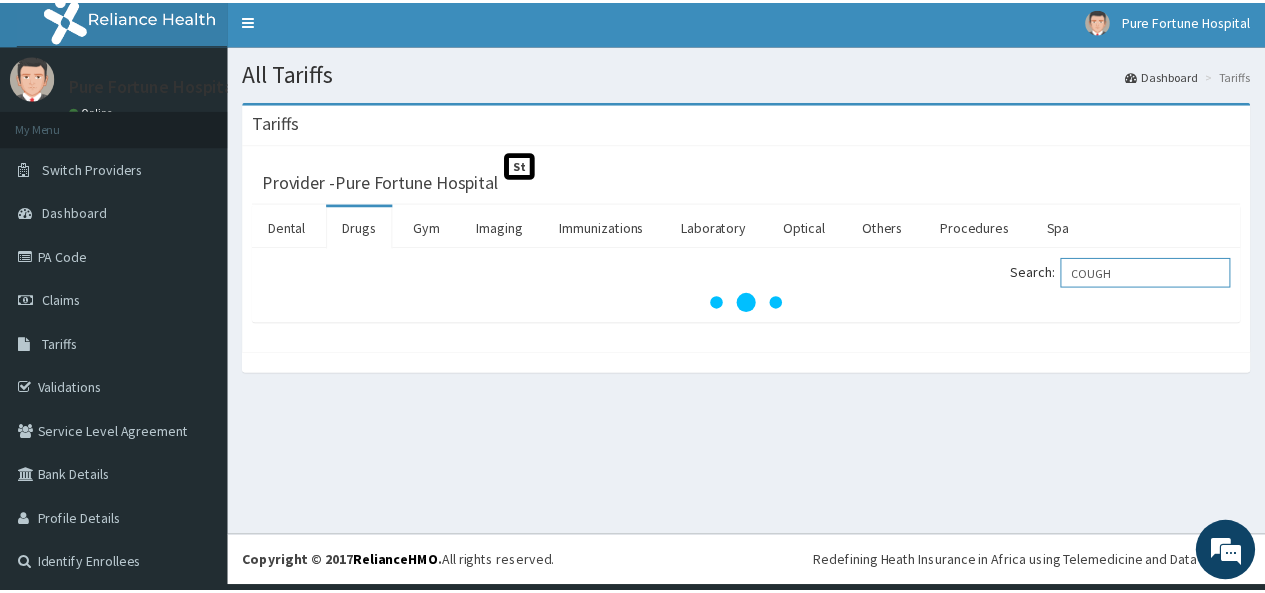 scroll, scrollTop: 0, scrollLeft: 0, axis: both 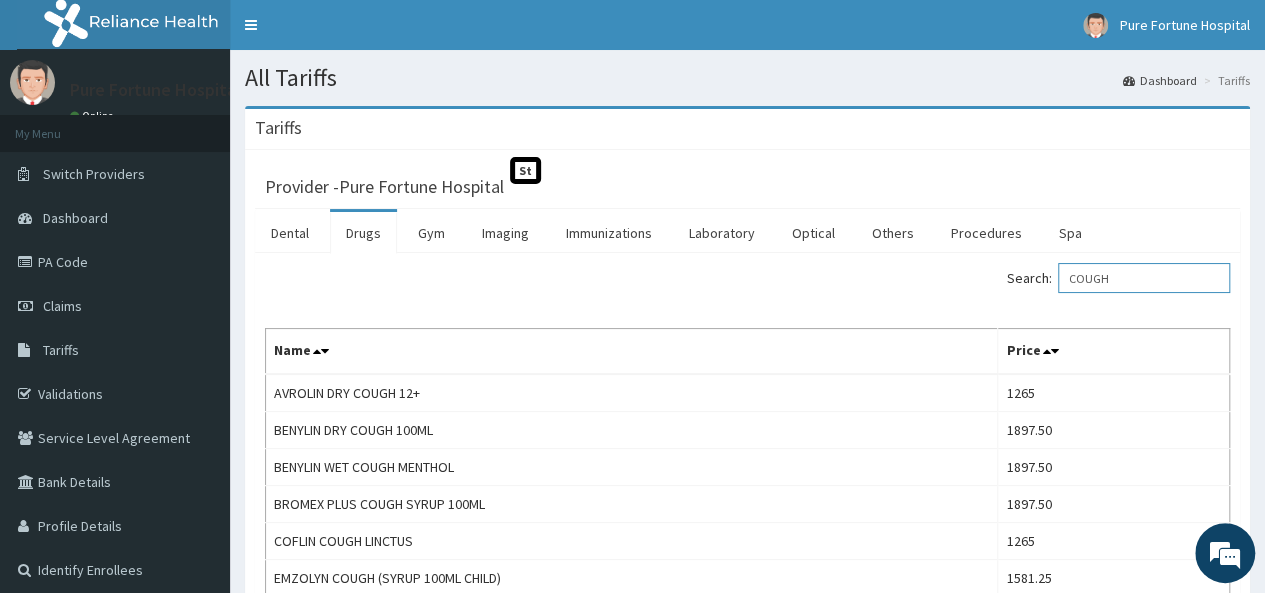 drag, startPoint x: 1276, startPoint y: 48, endPoint x: 1279, endPoint y: 113, distance: 65.06919 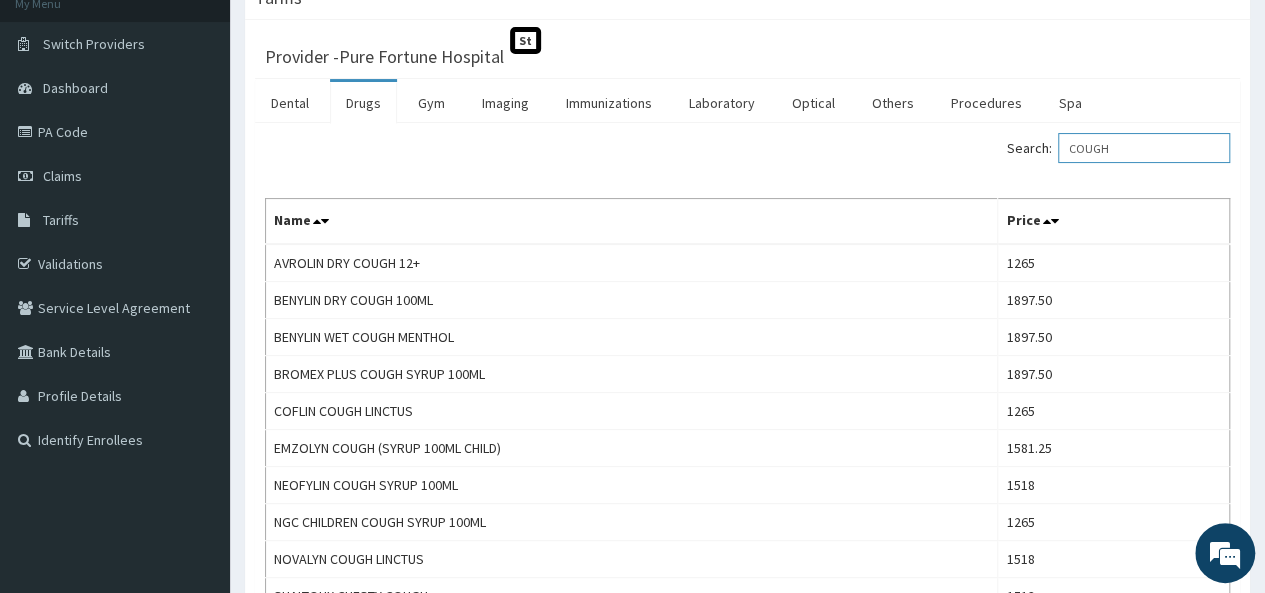 scroll, scrollTop: 85, scrollLeft: 0, axis: vertical 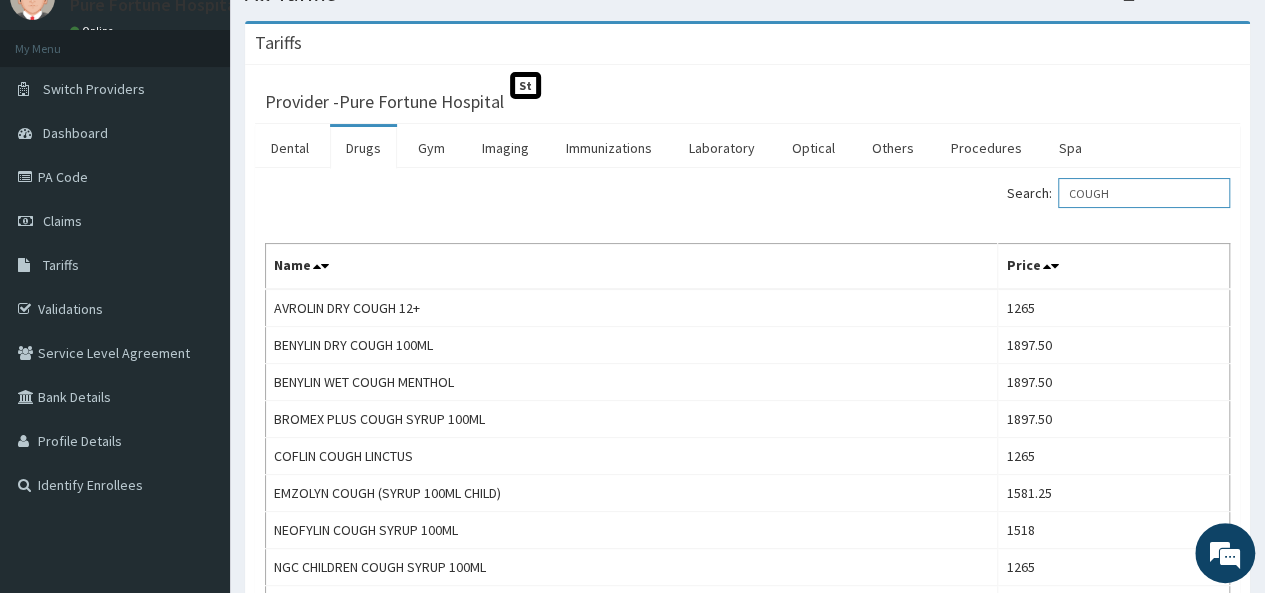 type on "COUGH" 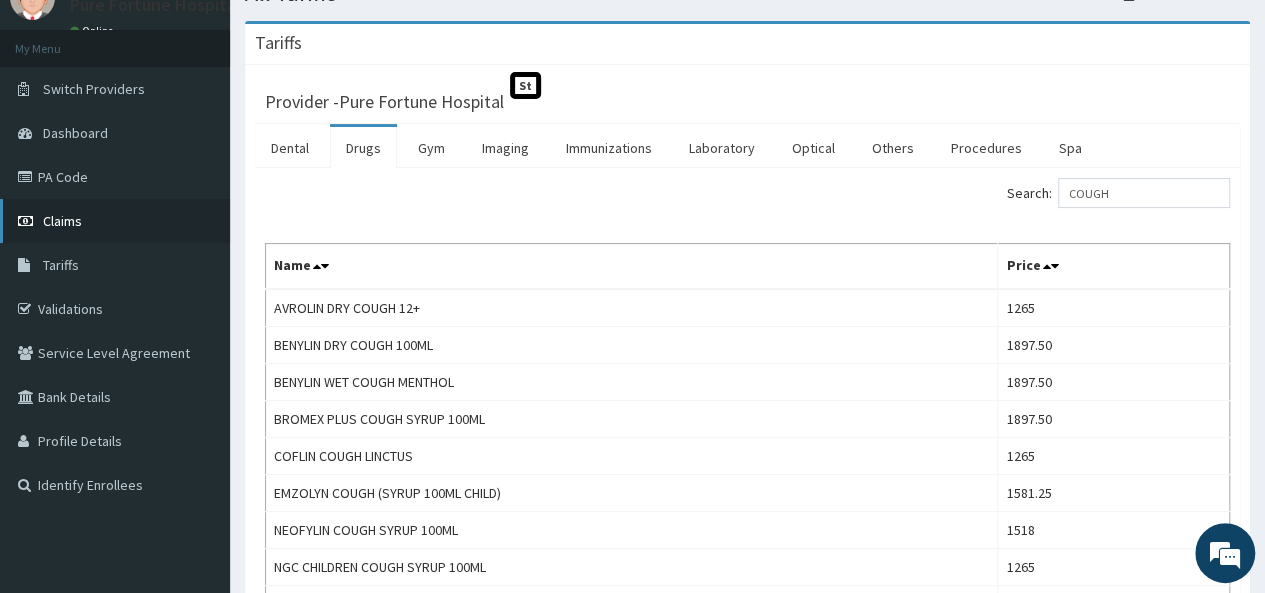 click on "Claims" at bounding box center (62, 221) 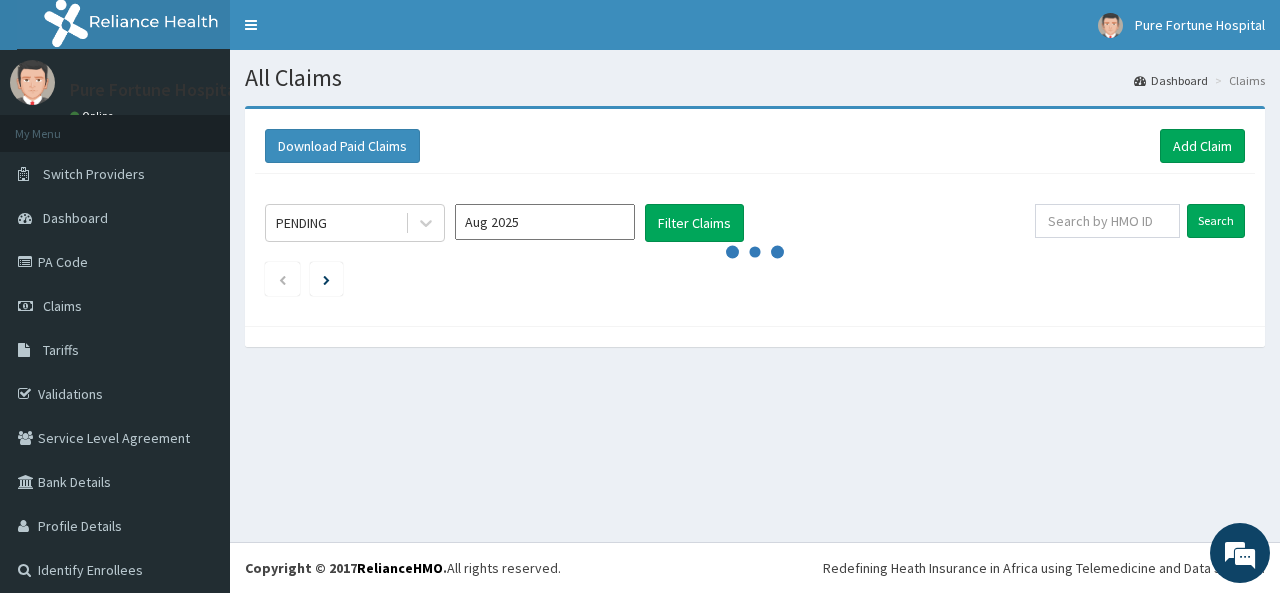 scroll, scrollTop: 0, scrollLeft: 0, axis: both 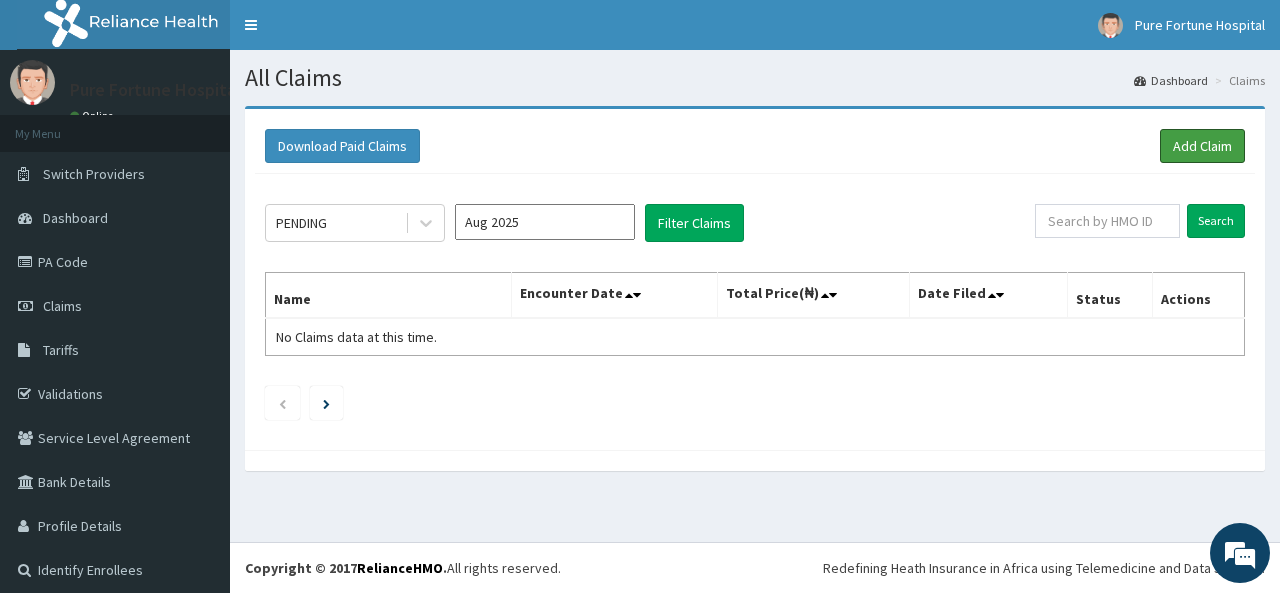 click on "Add Claim" at bounding box center (1202, 146) 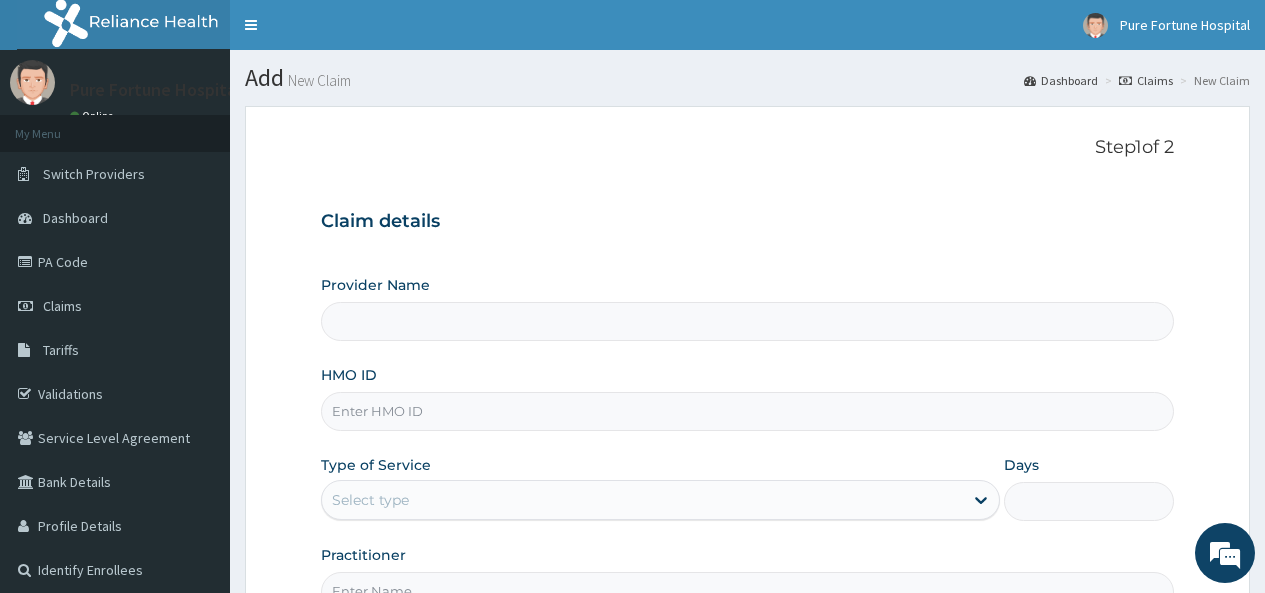 scroll, scrollTop: 0, scrollLeft: 0, axis: both 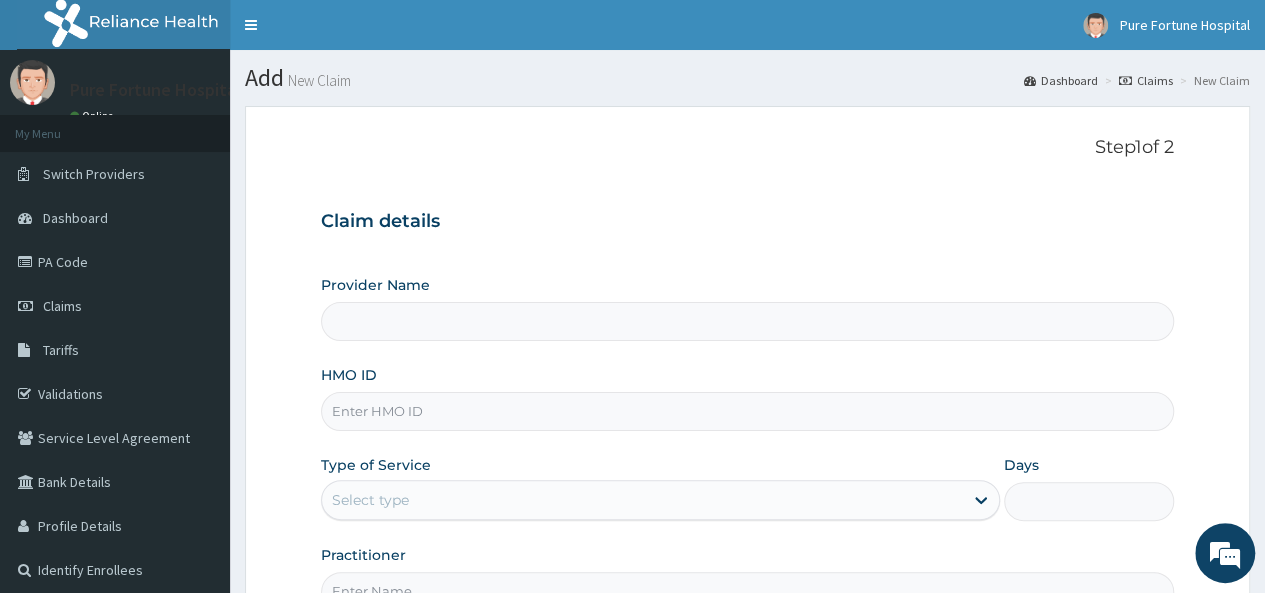 type on "Pure Fortune Hospital" 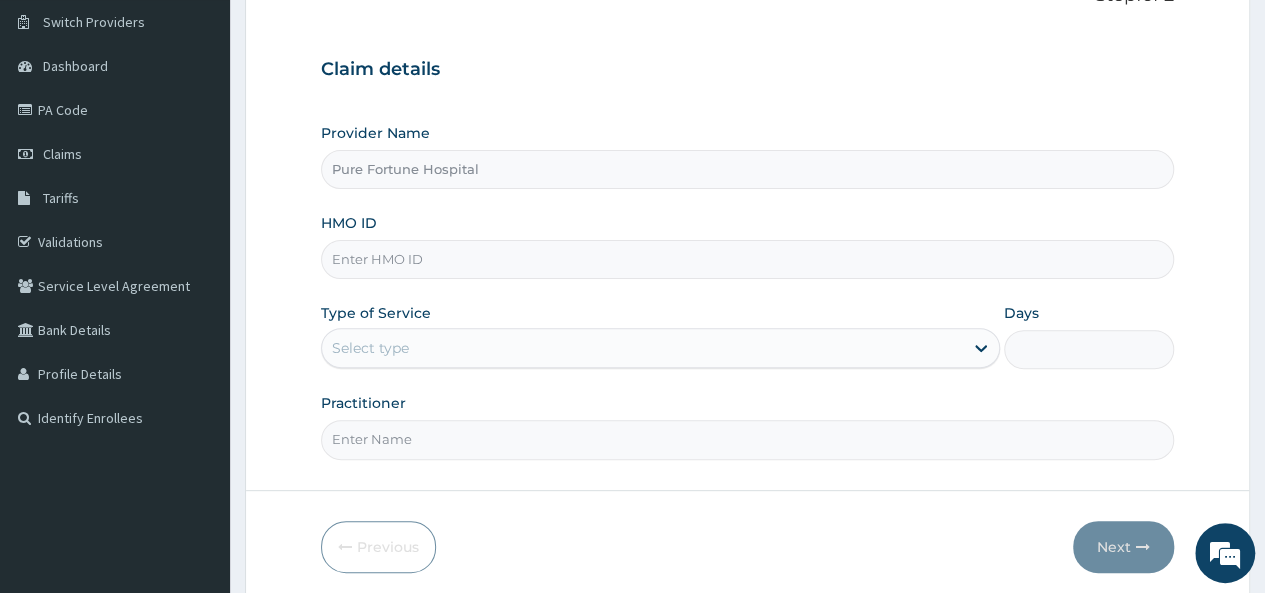 scroll, scrollTop: 165, scrollLeft: 0, axis: vertical 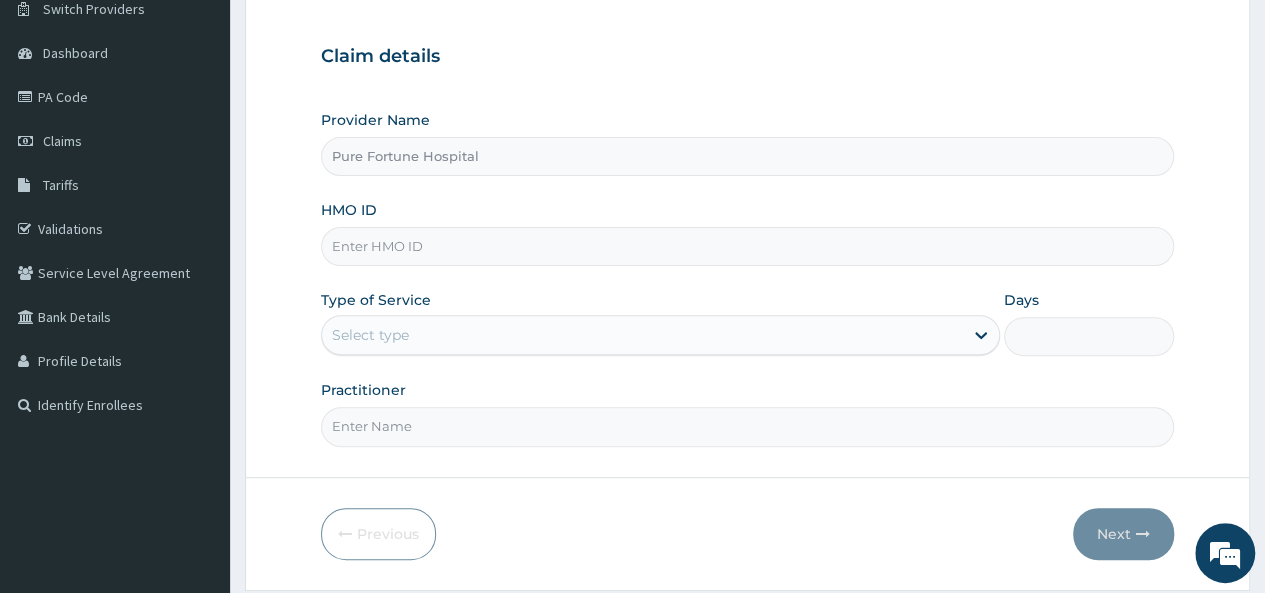 click on "HMO ID" at bounding box center [747, 246] 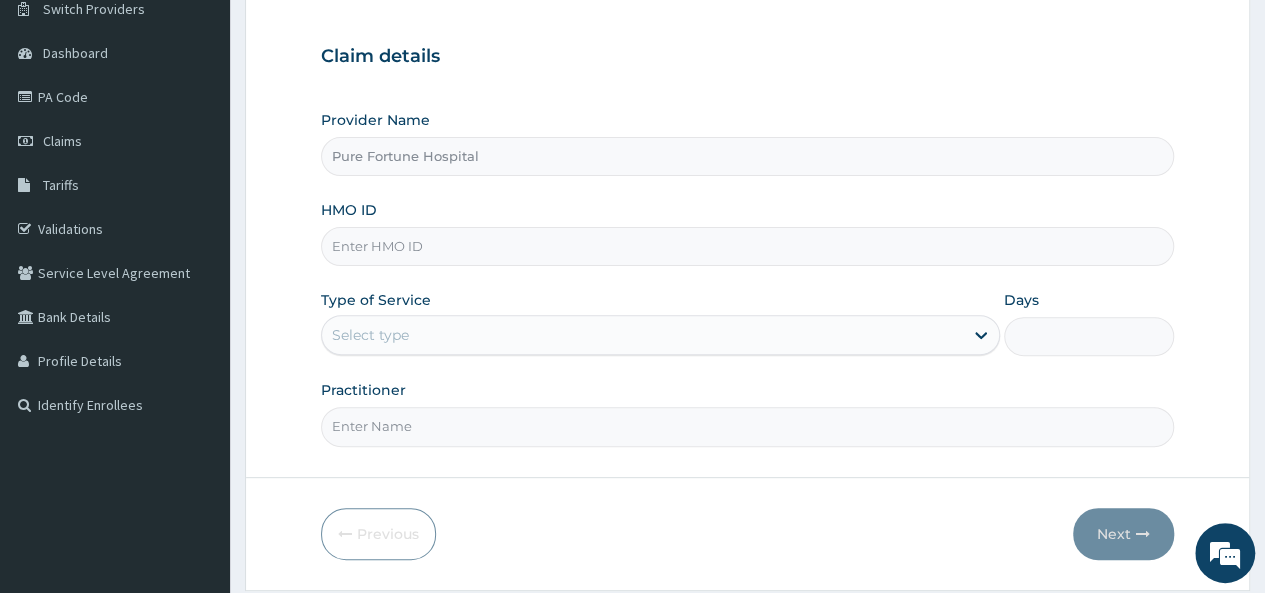 paste on "[LICENSE]" 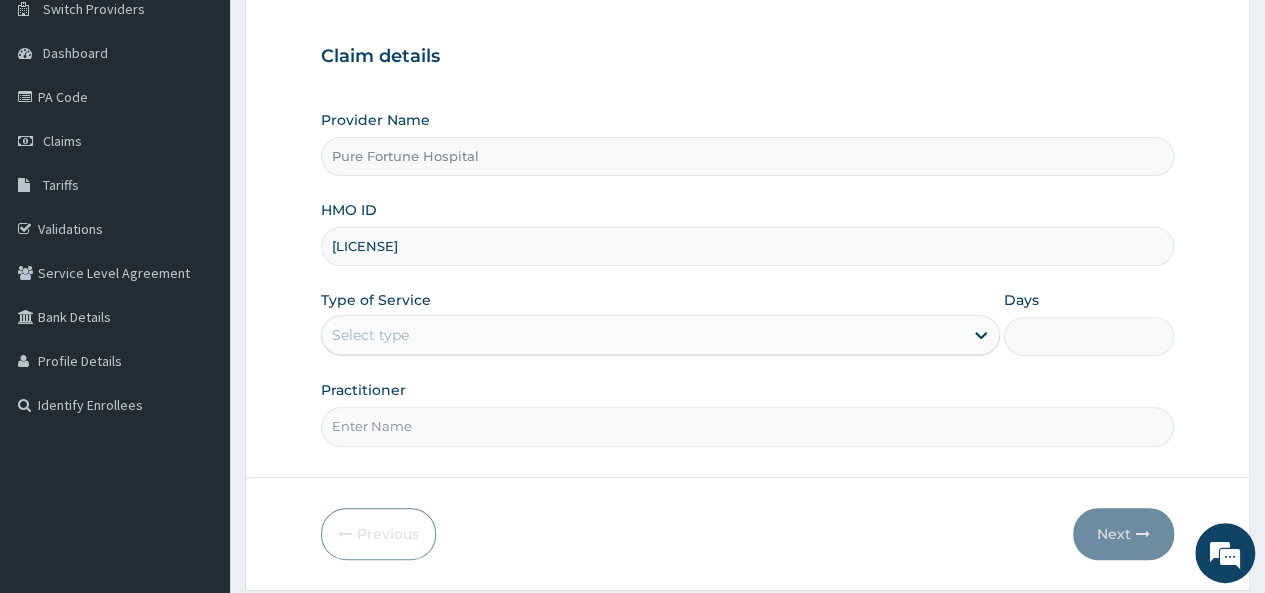 type on "[LICENSE]" 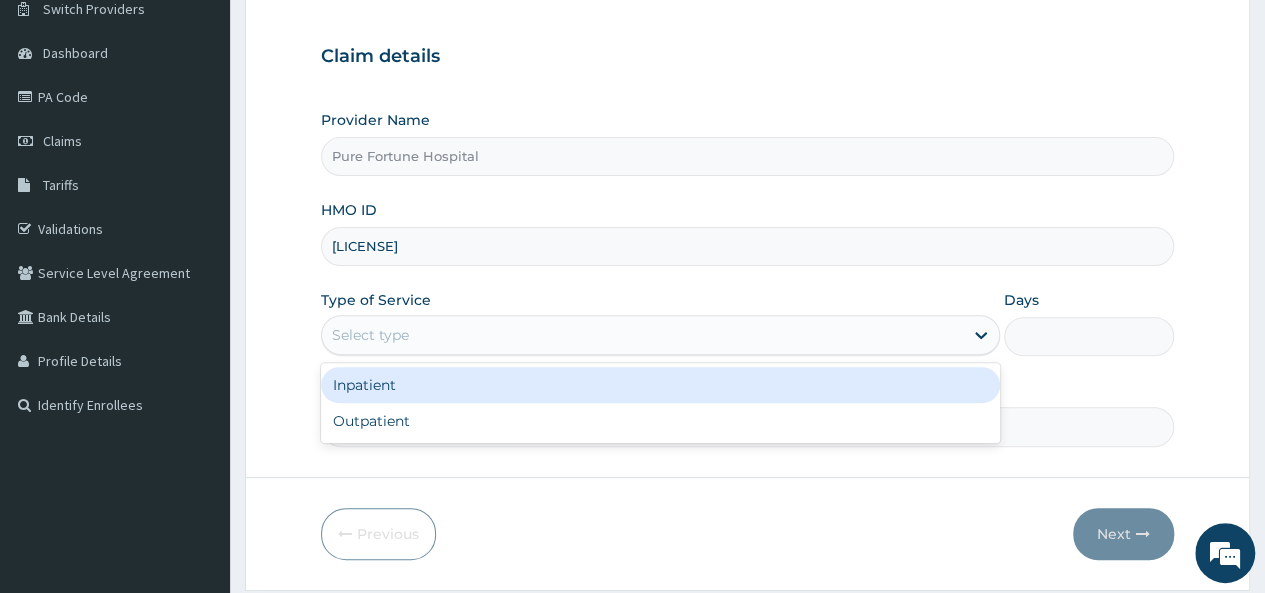 click on "Select type" at bounding box center [642, 335] 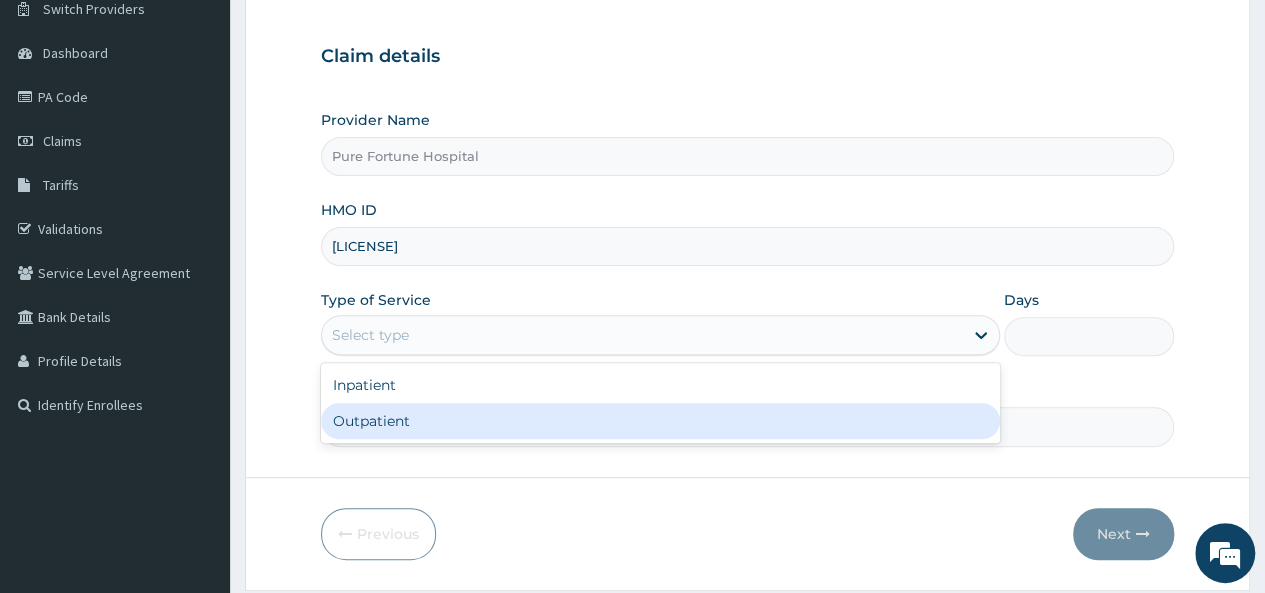 click on "Outpatient" at bounding box center (660, 421) 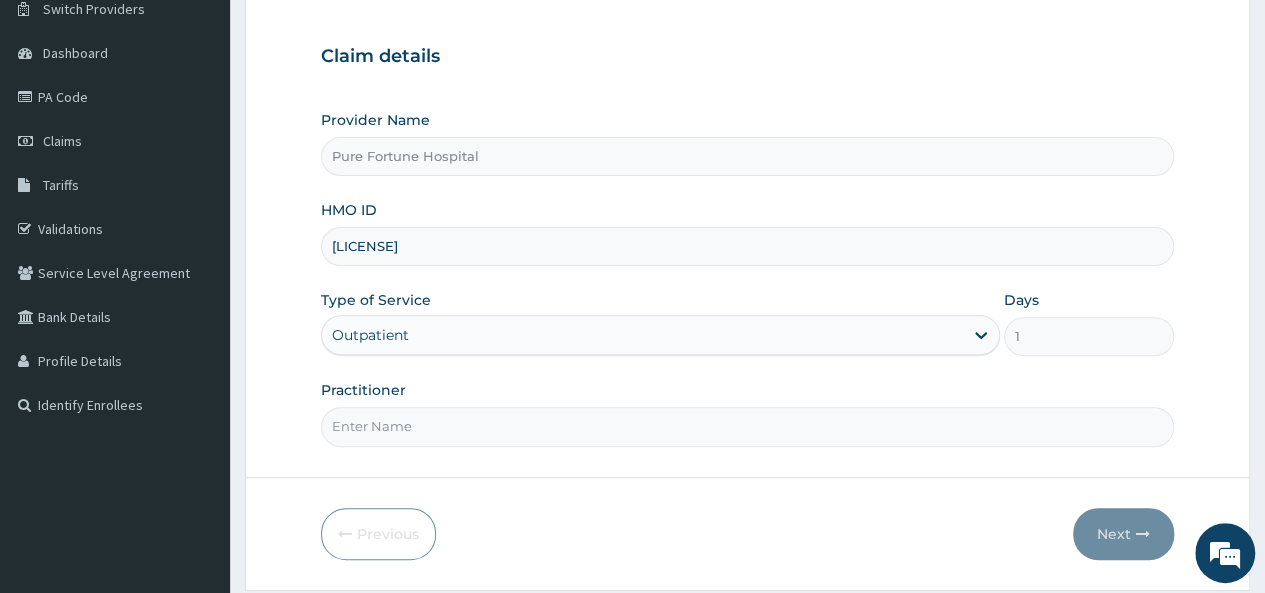 click on "Practitioner" at bounding box center [747, 426] 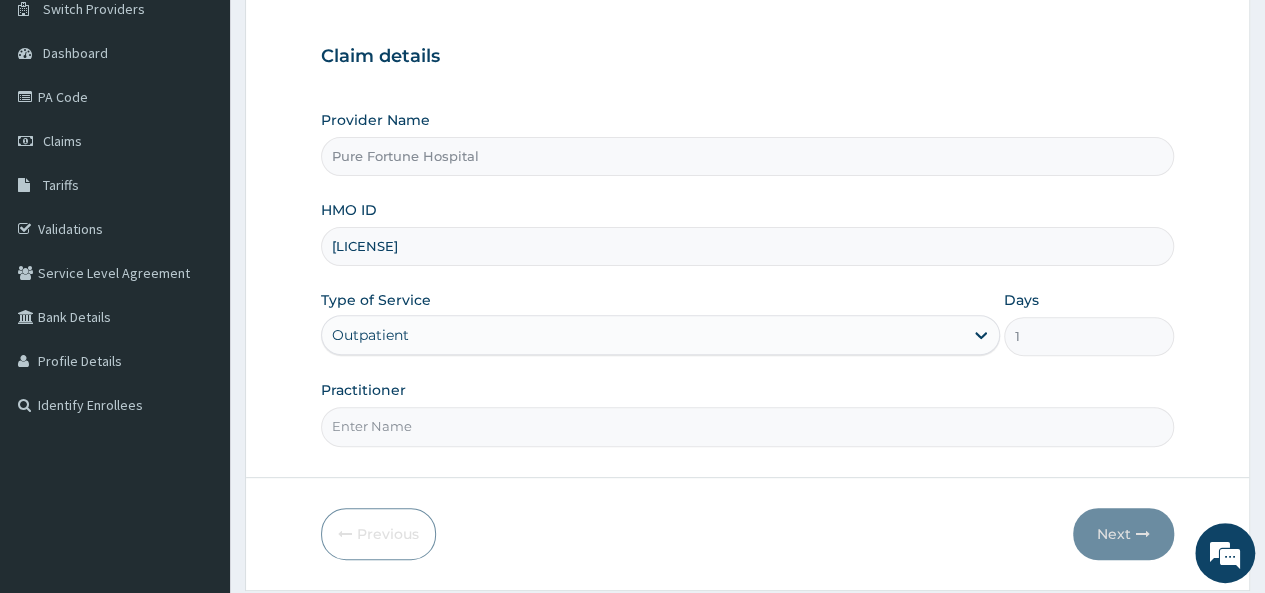 type on "DR ADEWUYI" 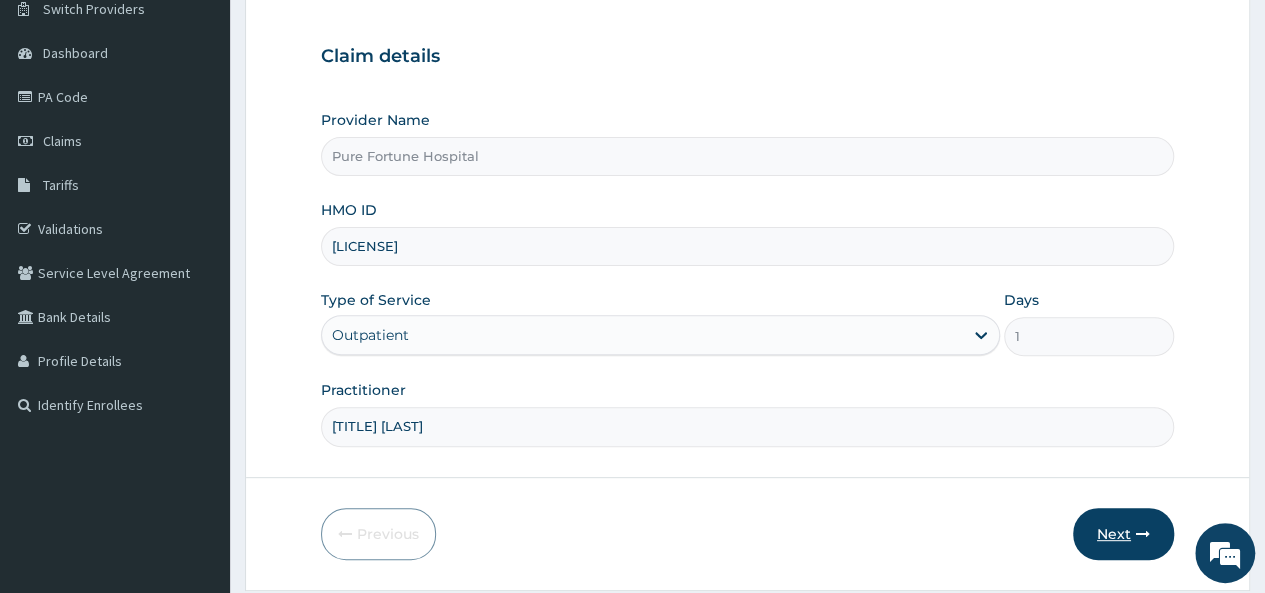 click on "Next" at bounding box center (1123, 534) 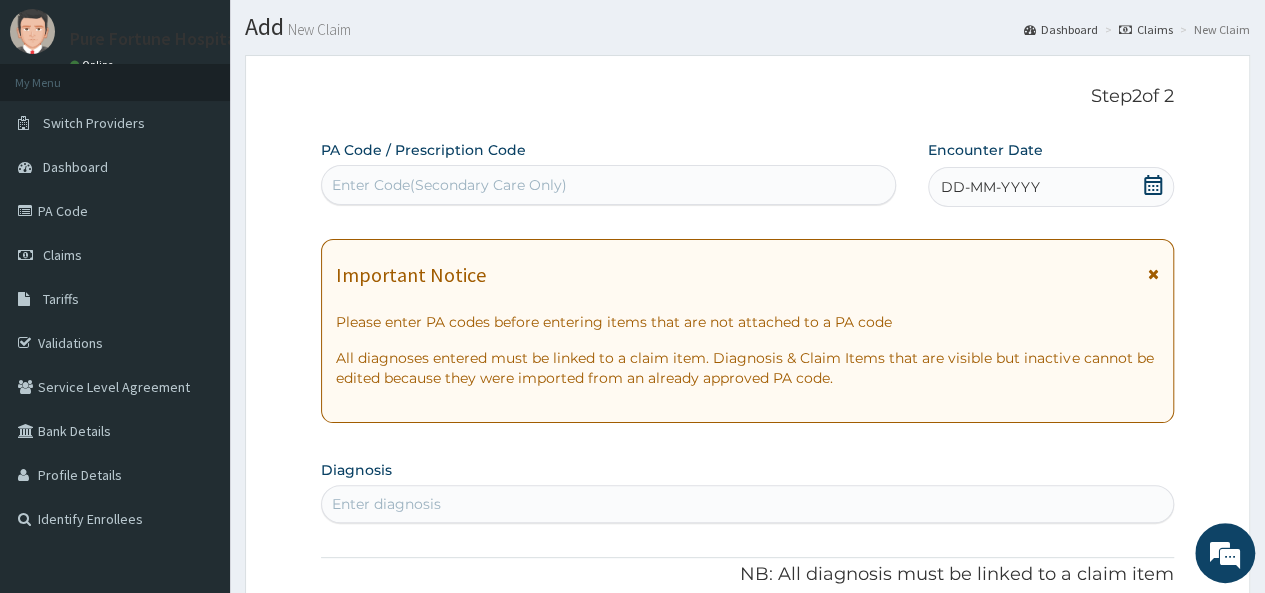 scroll, scrollTop: 38, scrollLeft: 0, axis: vertical 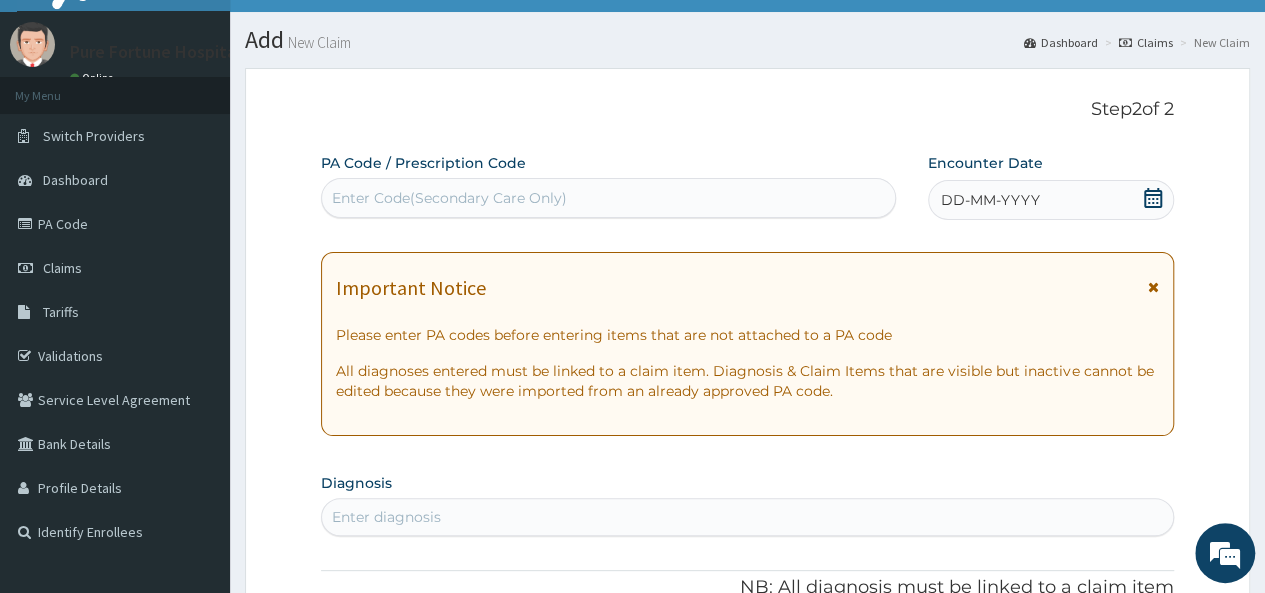 click 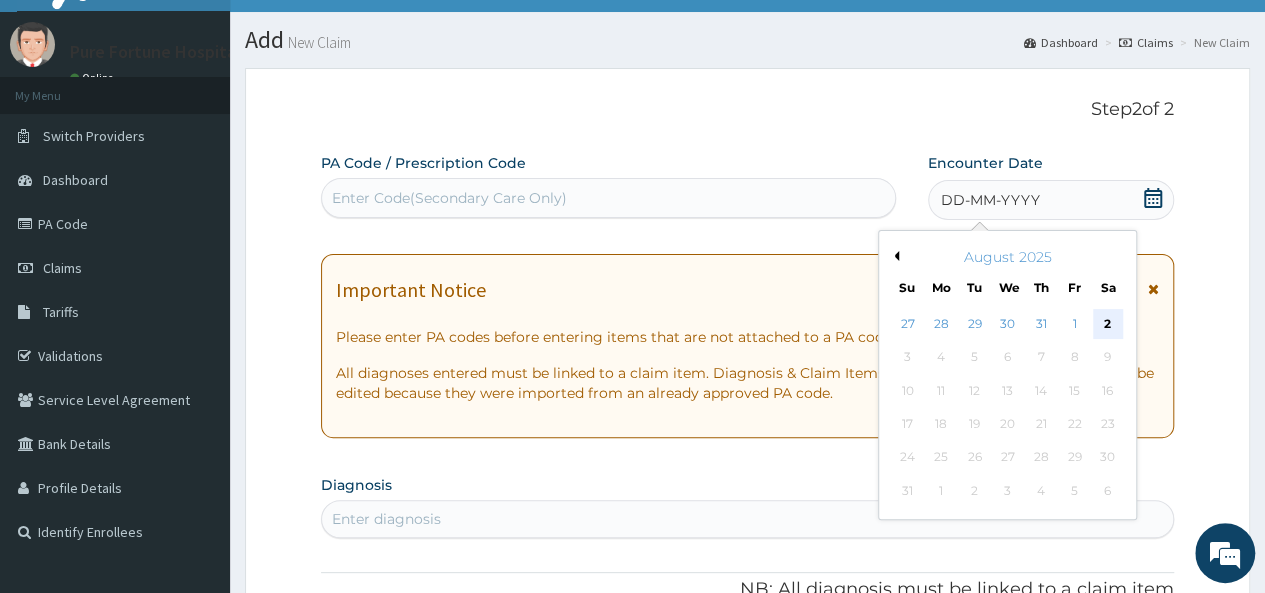 click on "2" at bounding box center (1107, 324) 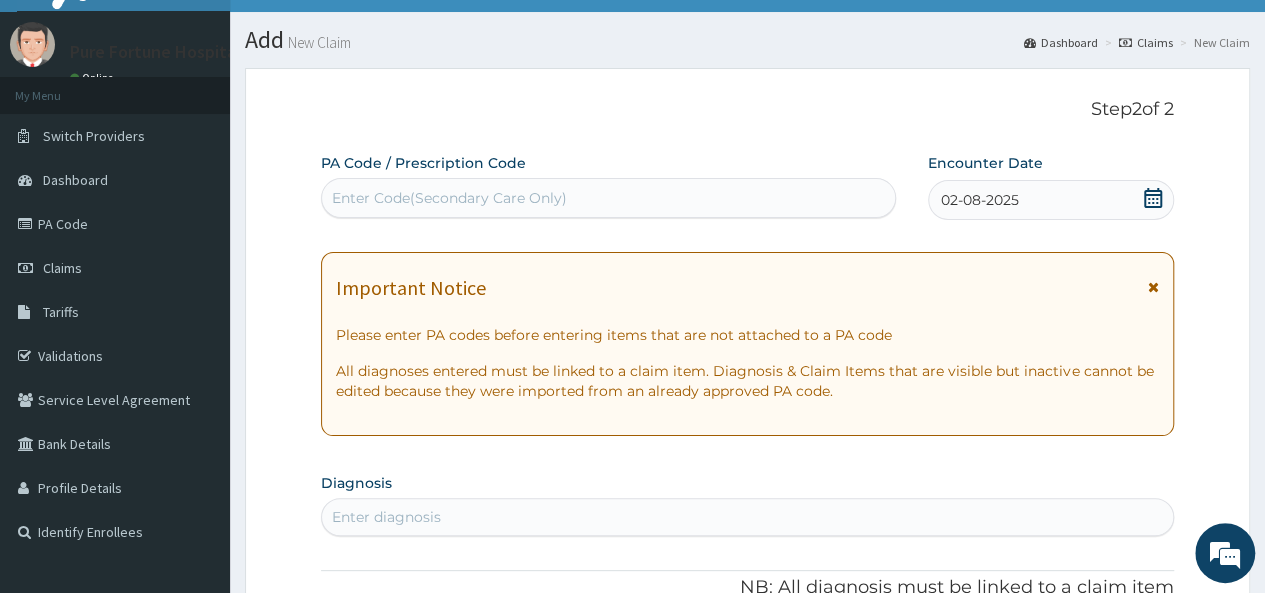 click on "Enter Code(Secondary Care Only)" at bounding box center [608, 198] 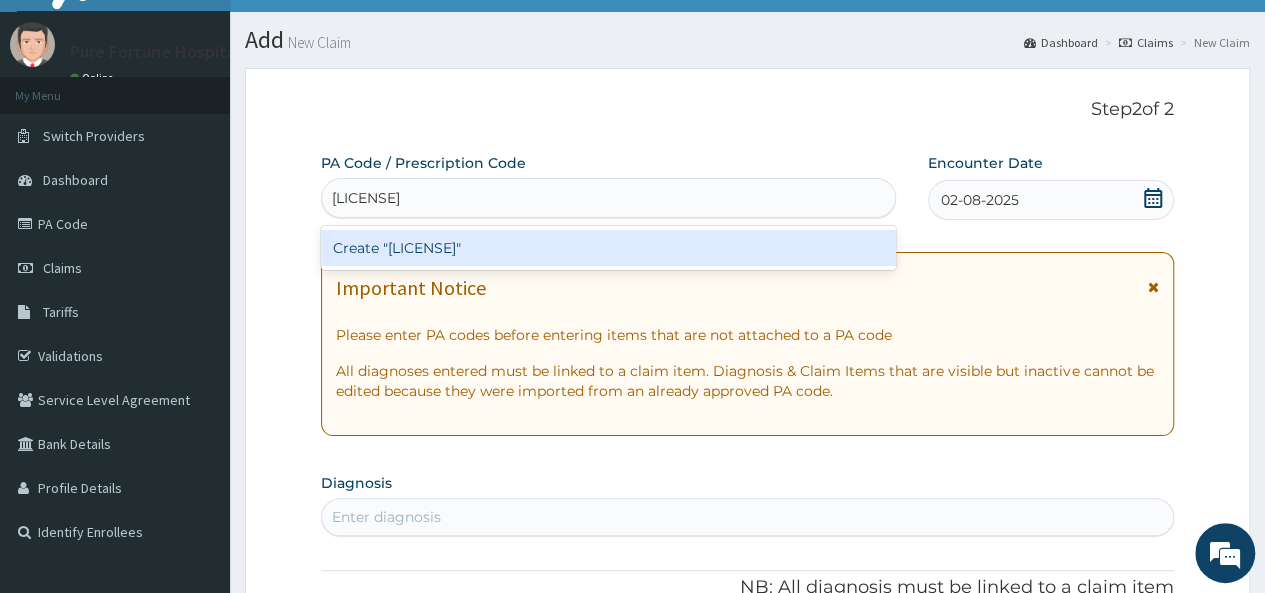 click on "Create "PA/5927DA"" at bounding box center [608, 248] 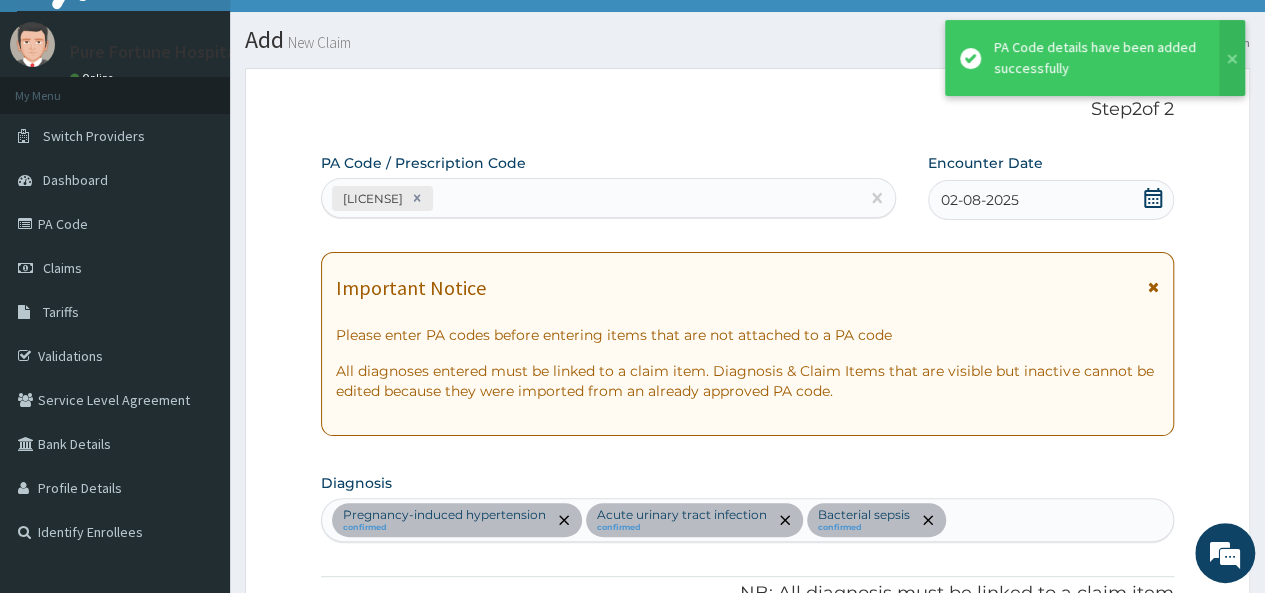 scroll, scrollTop: 909, scrollLeft: 0, axis: vertical 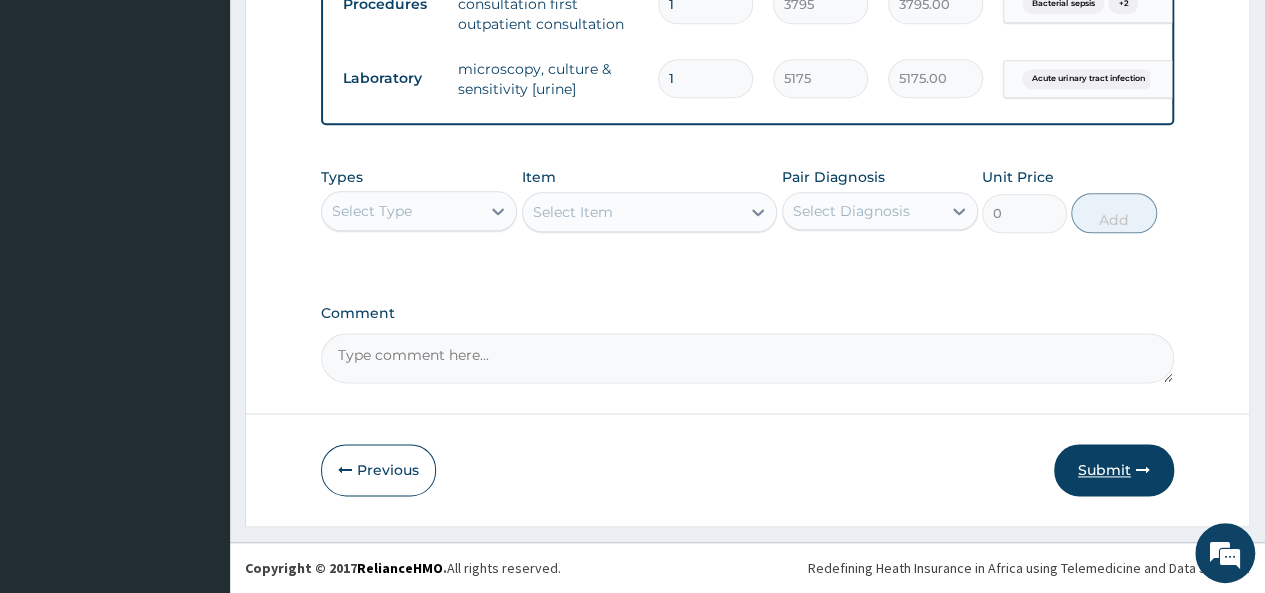 click on "Submit" at bounding box center [1114, 470] 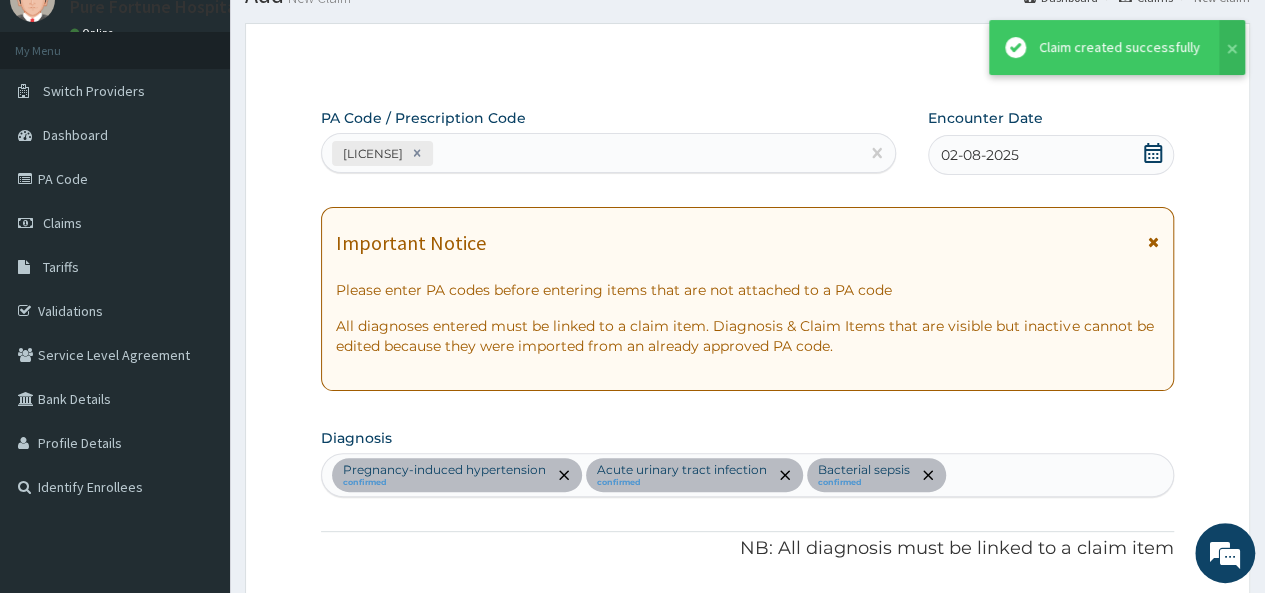scroll, scrollTop: 1142, scrollLeft: 0, axis: vertical 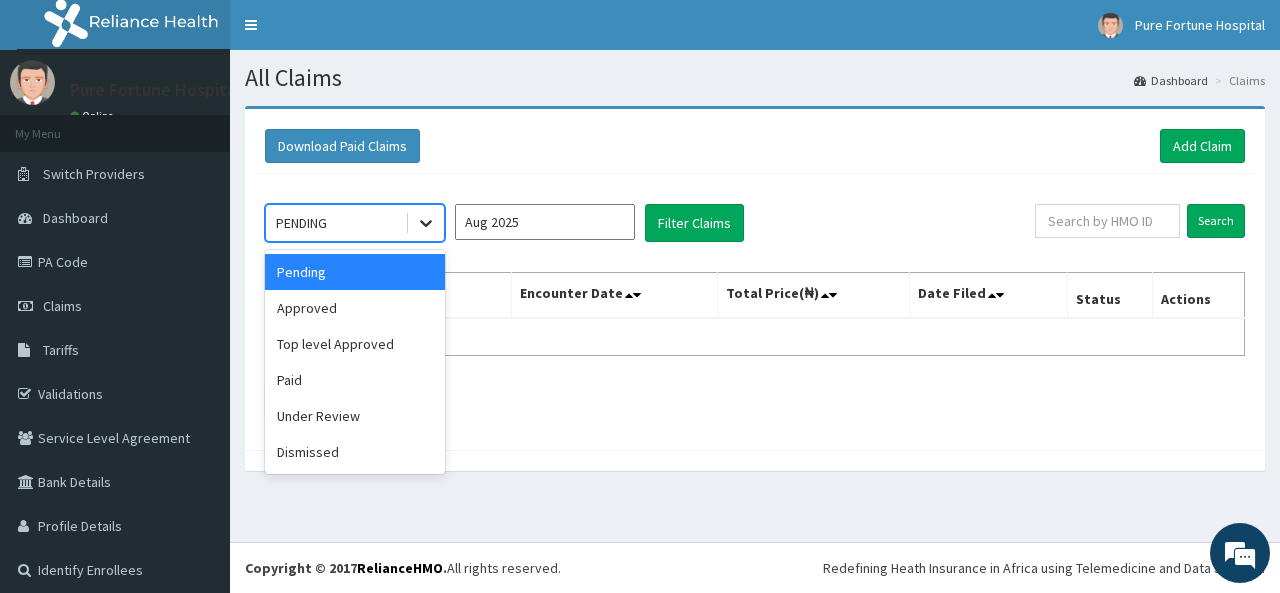 click 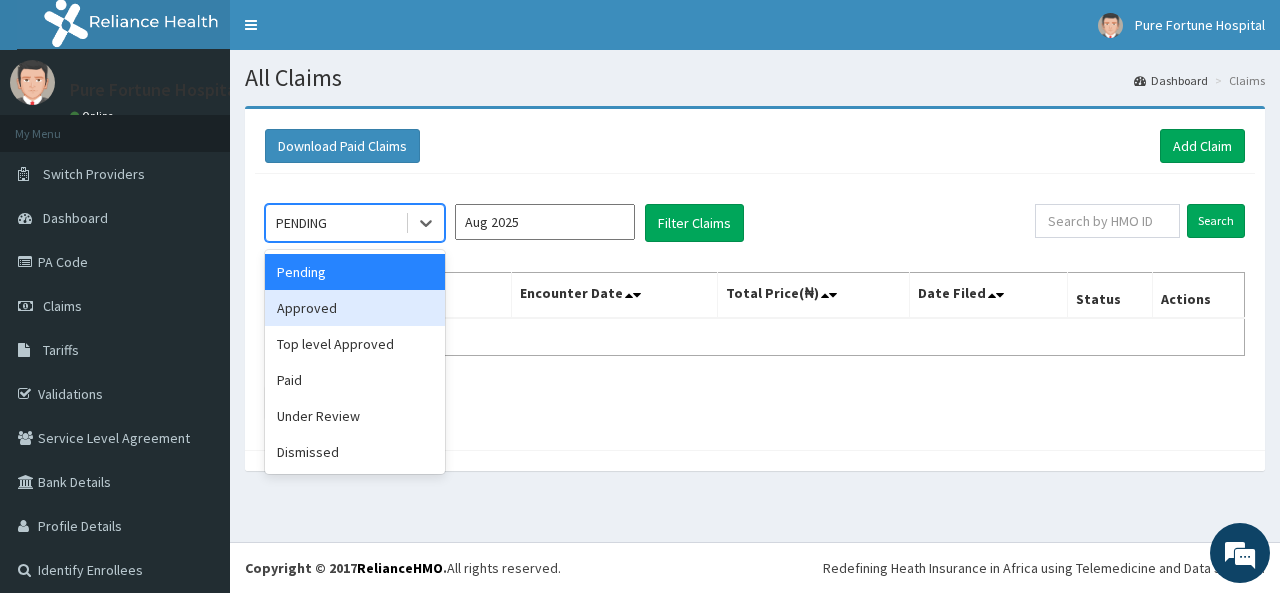 click on "Approved" at bounding box center [355, 308] 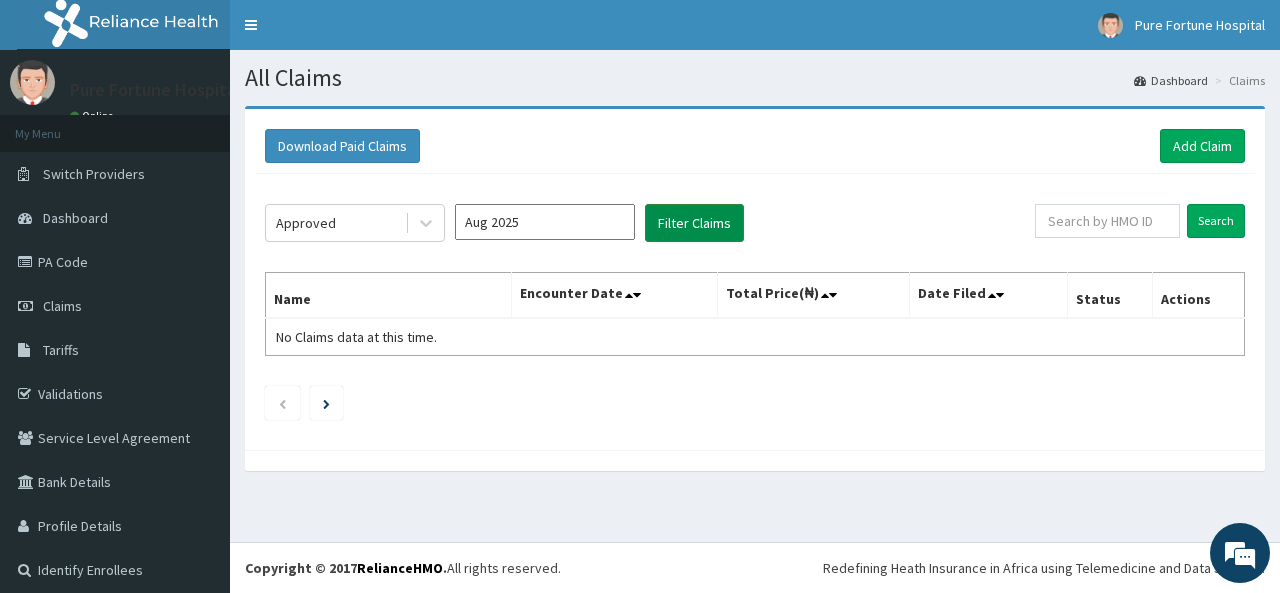 click on "Filter Claims" at bounding box center [694, 223] 